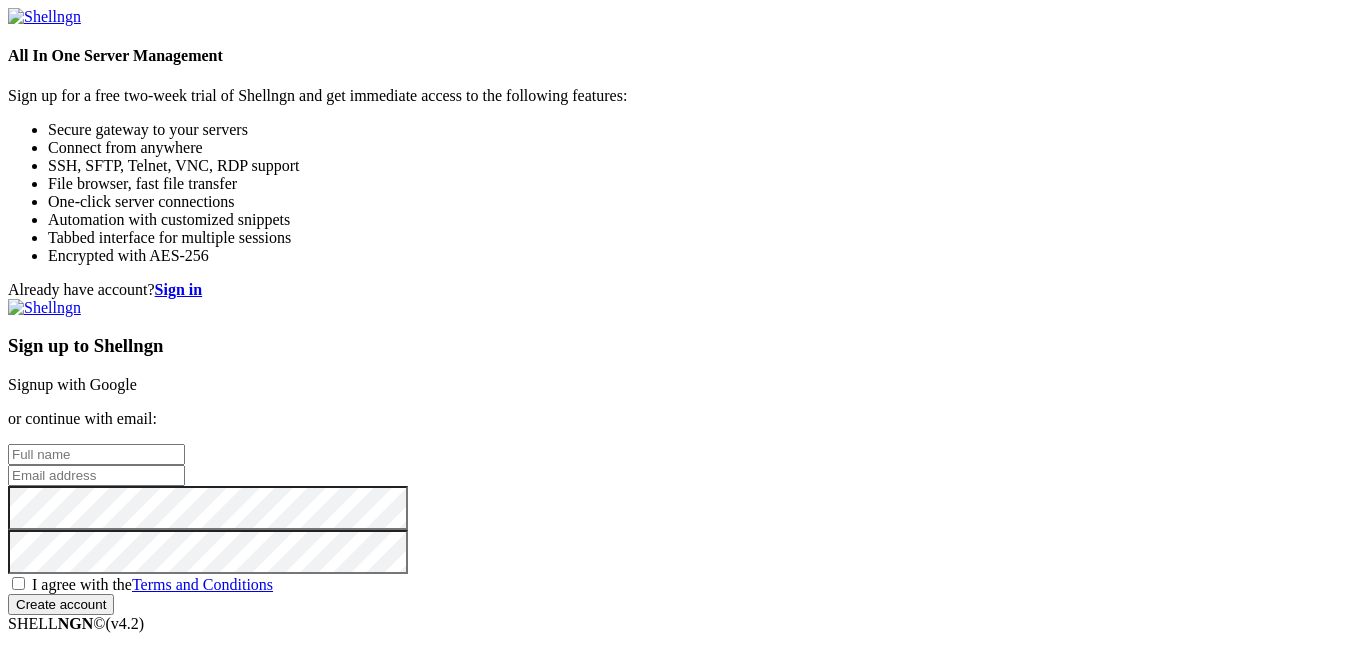 scroll, scrollTop: 0, scrollLeft: 0, axis: both 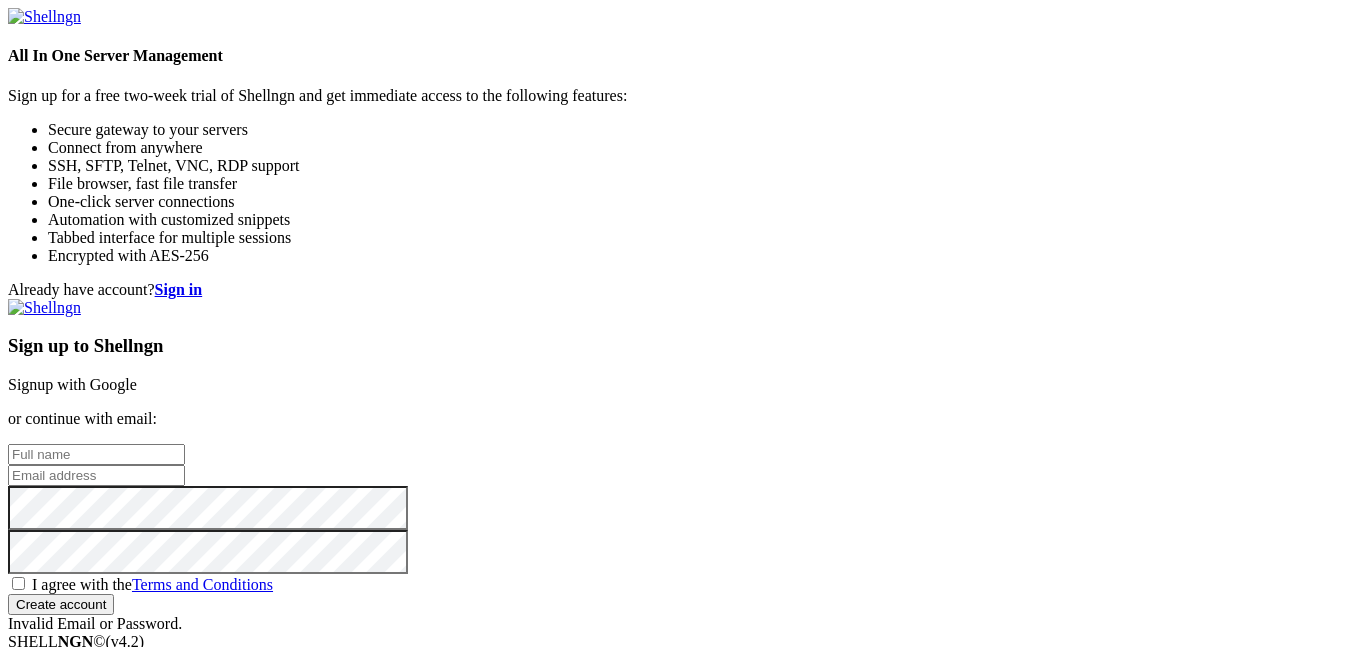 click at bounding box center (96, 454) 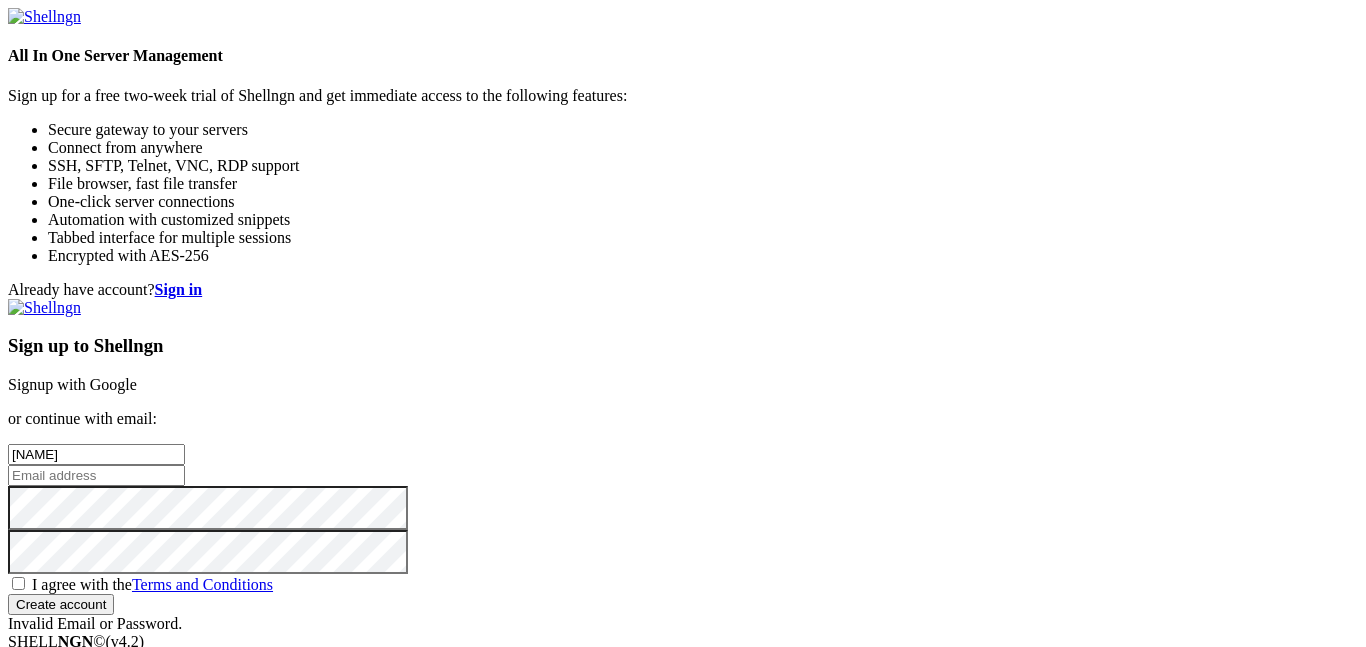 type on "elias" 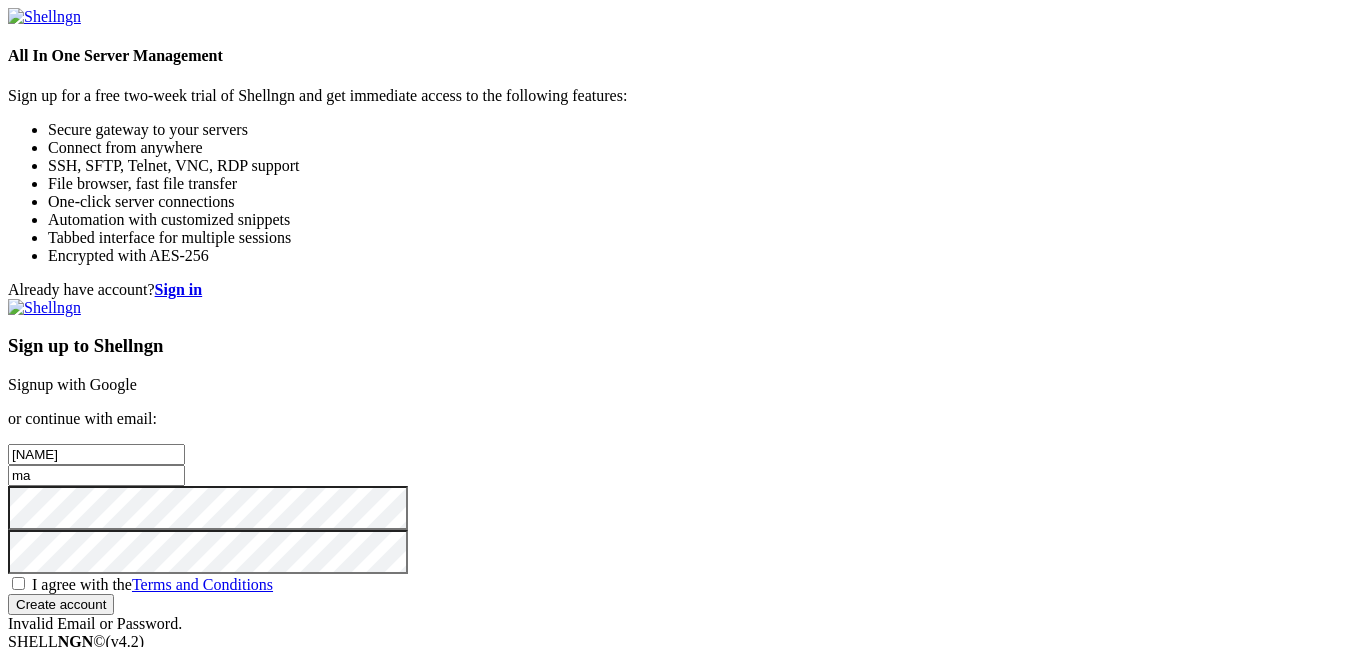 type on "m" 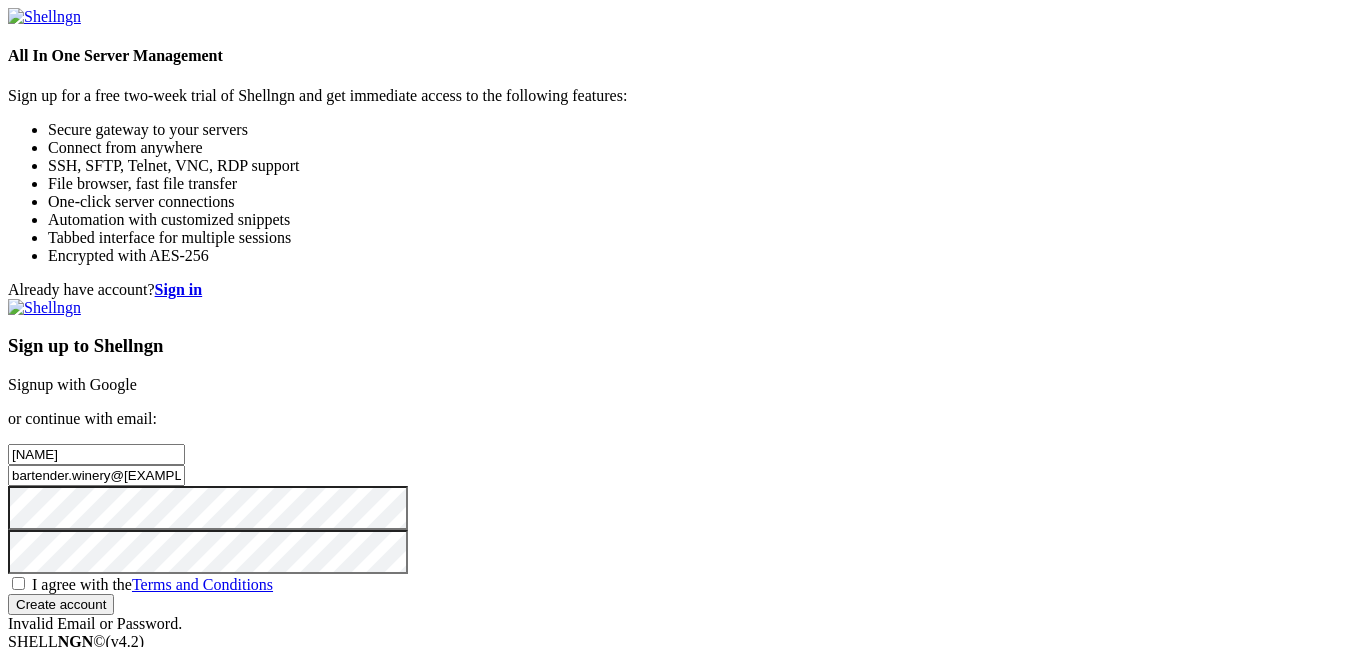 type on "bartender.winery@gmailcom" 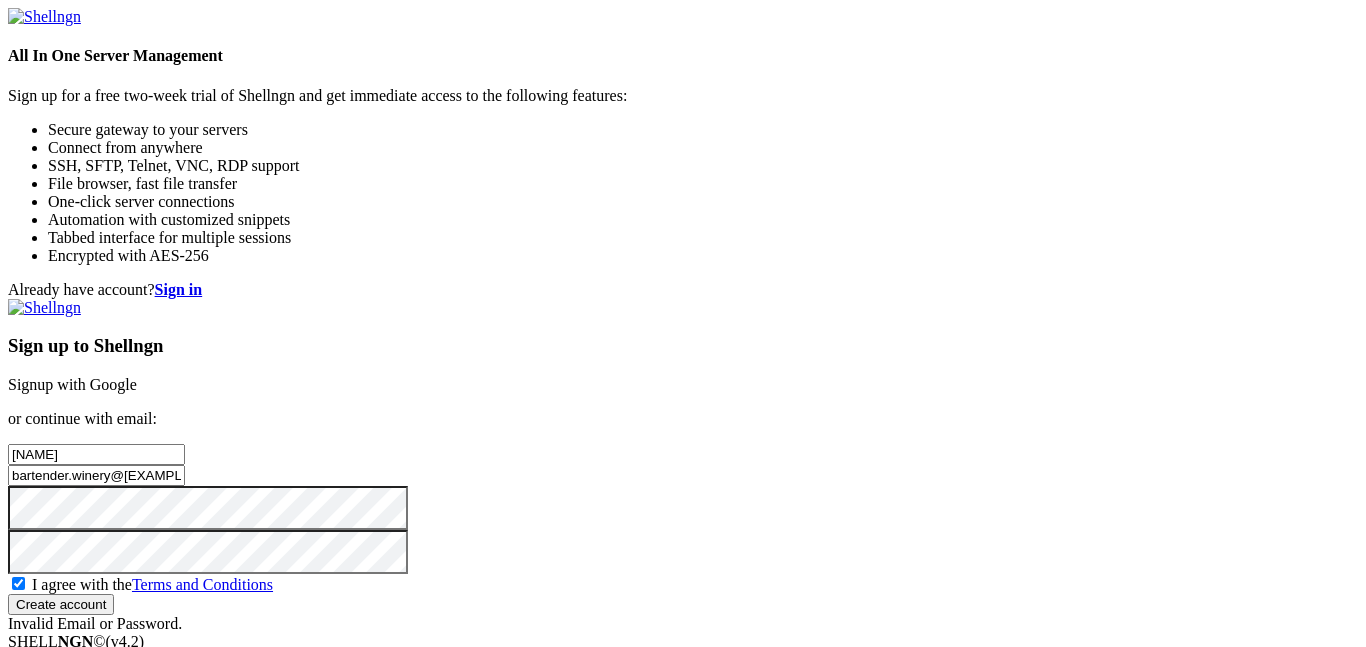 click on "Create account" at bounding box center (61, 604) 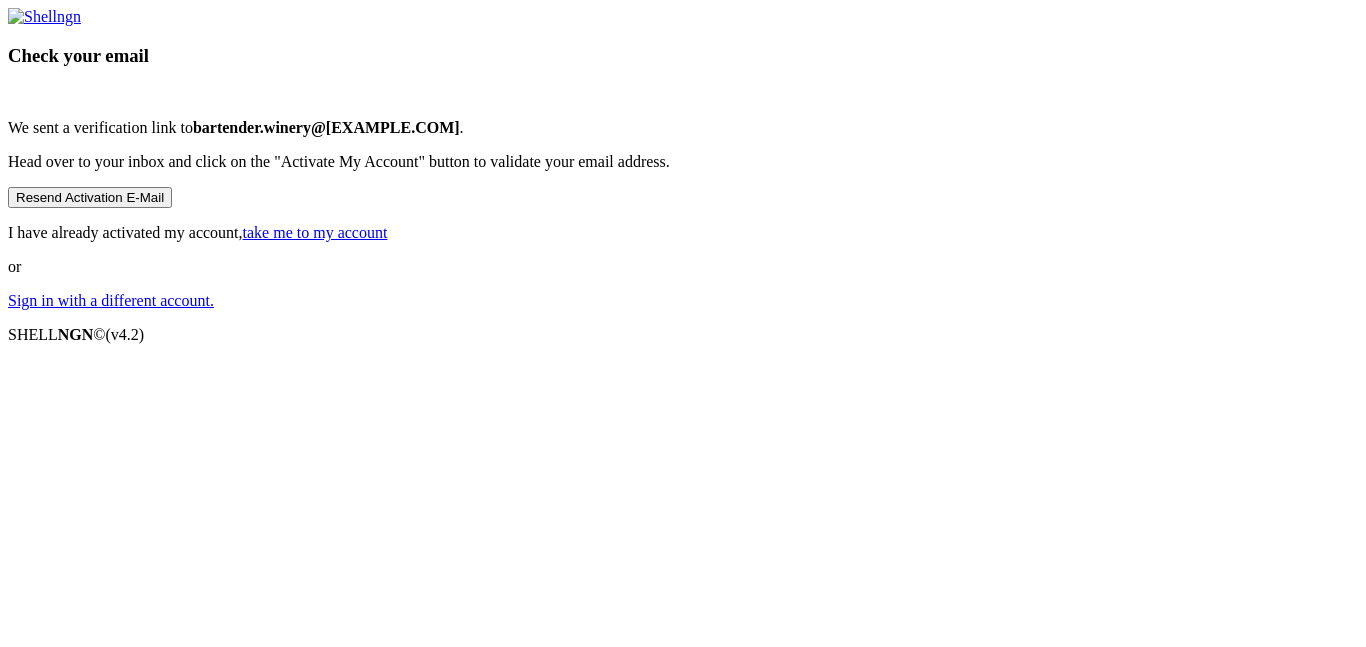 scroll, scrollTop: 63, scrollLeft: 0, axis: vertical 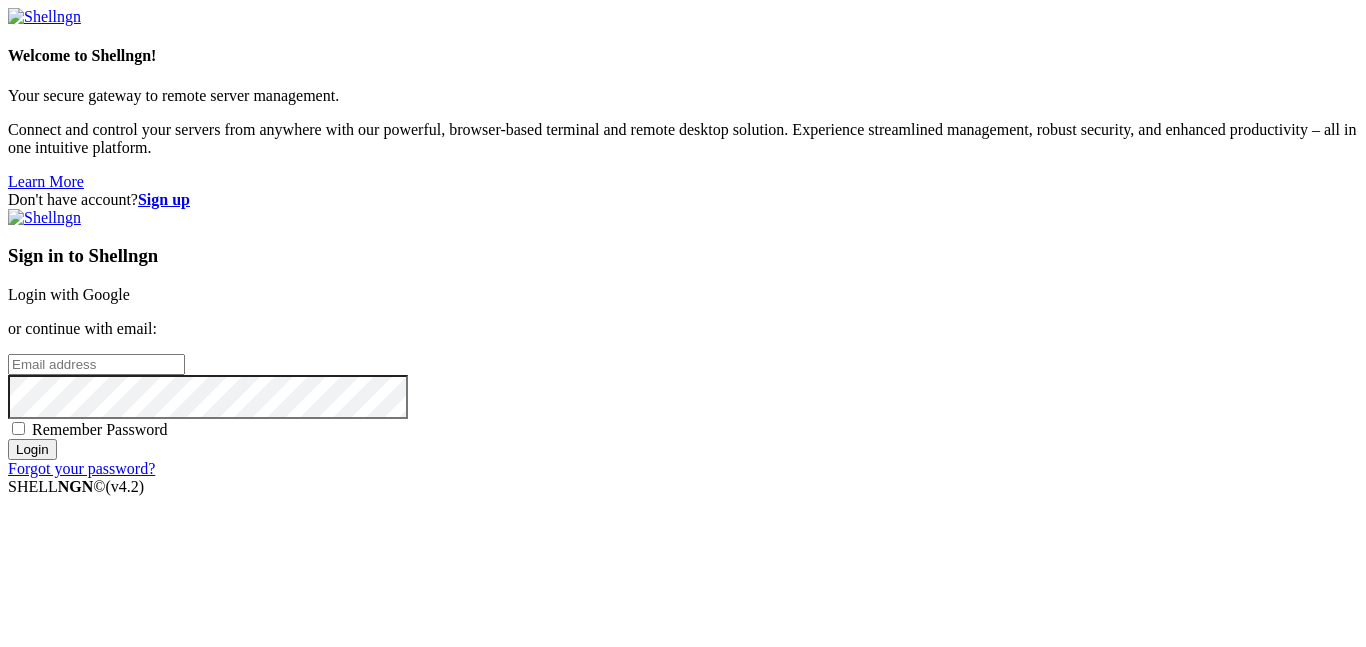 type on "[EMAIL]" 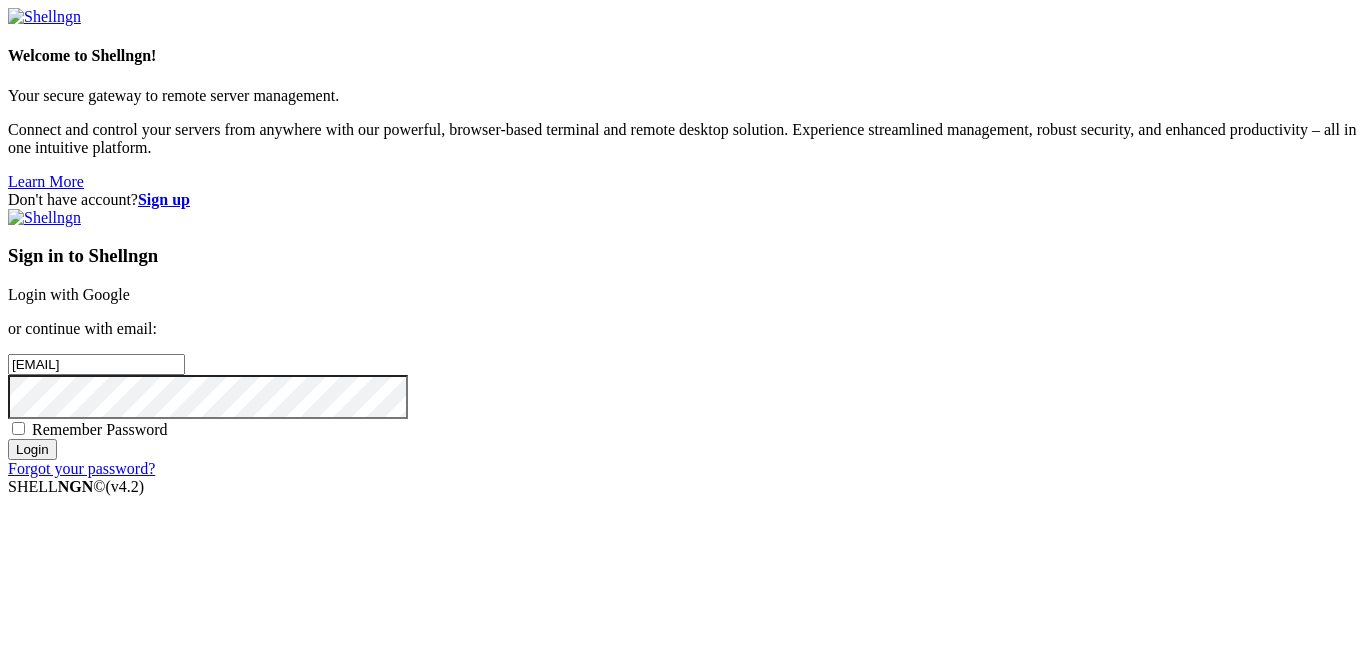 click on "Login" at bounding box center (32, 449) 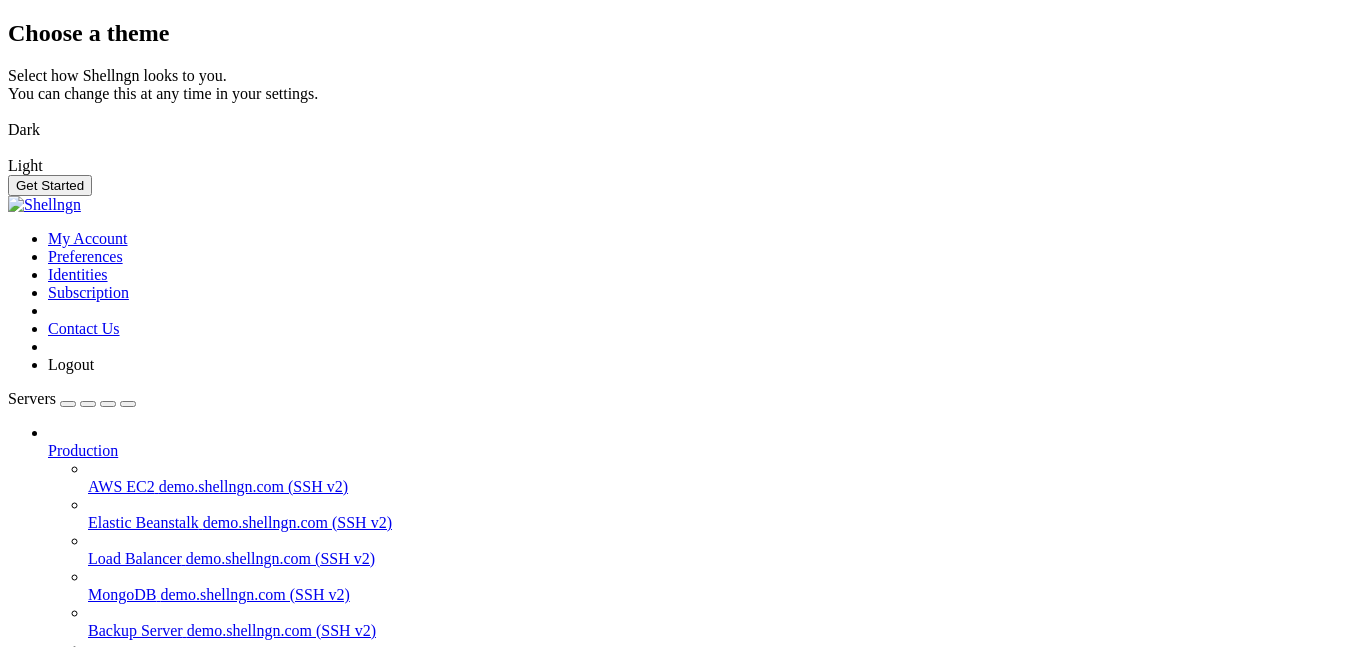 click at bounding box center [8, 117] 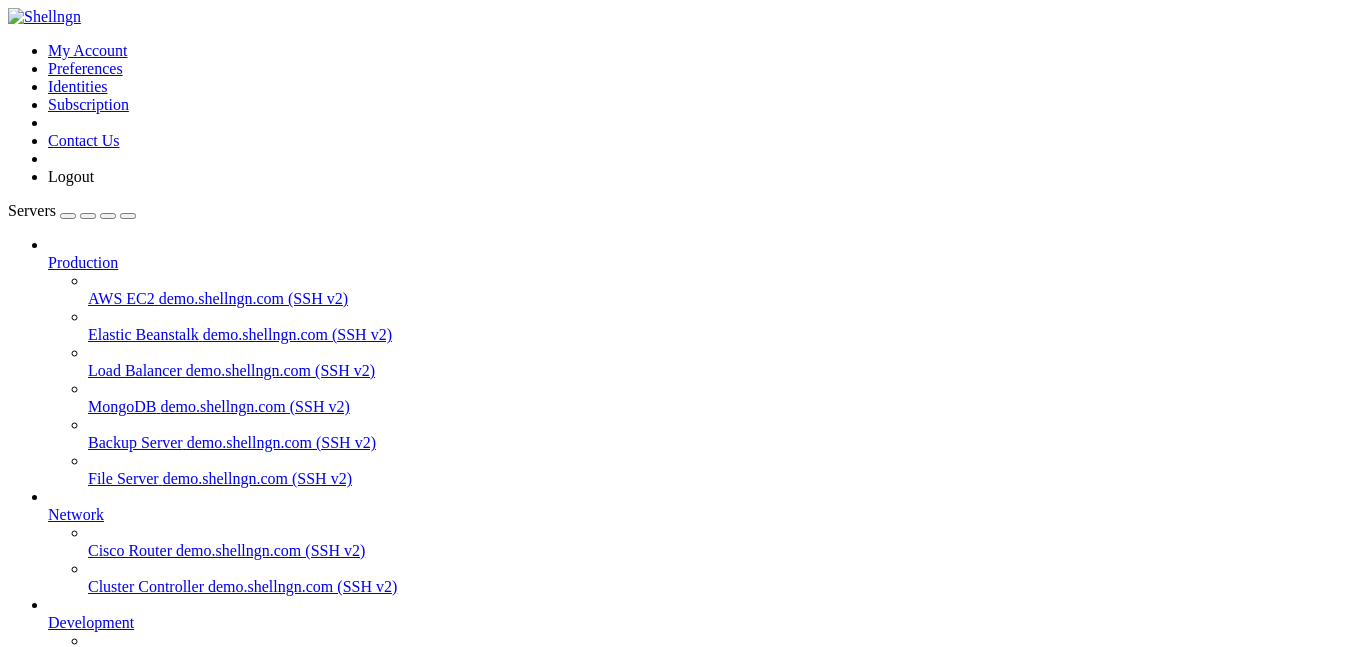 scroll, scrollTop: 0, scrollLeft: 0, axis: both 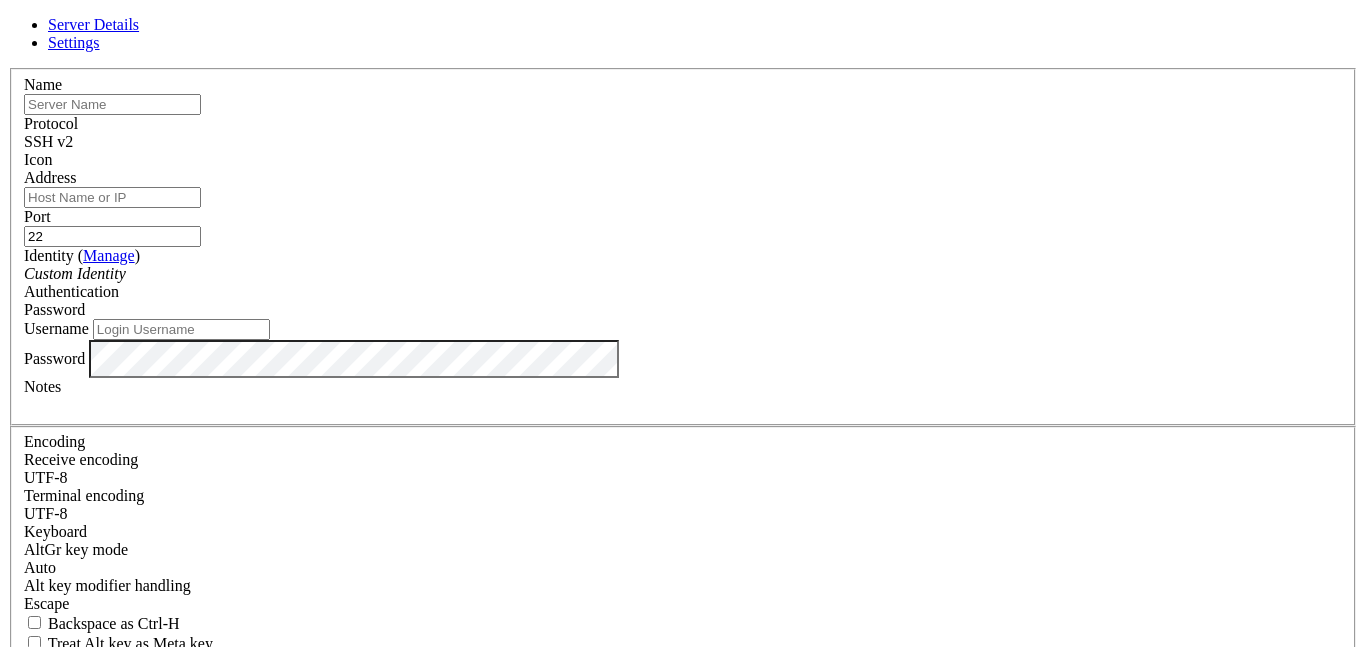type 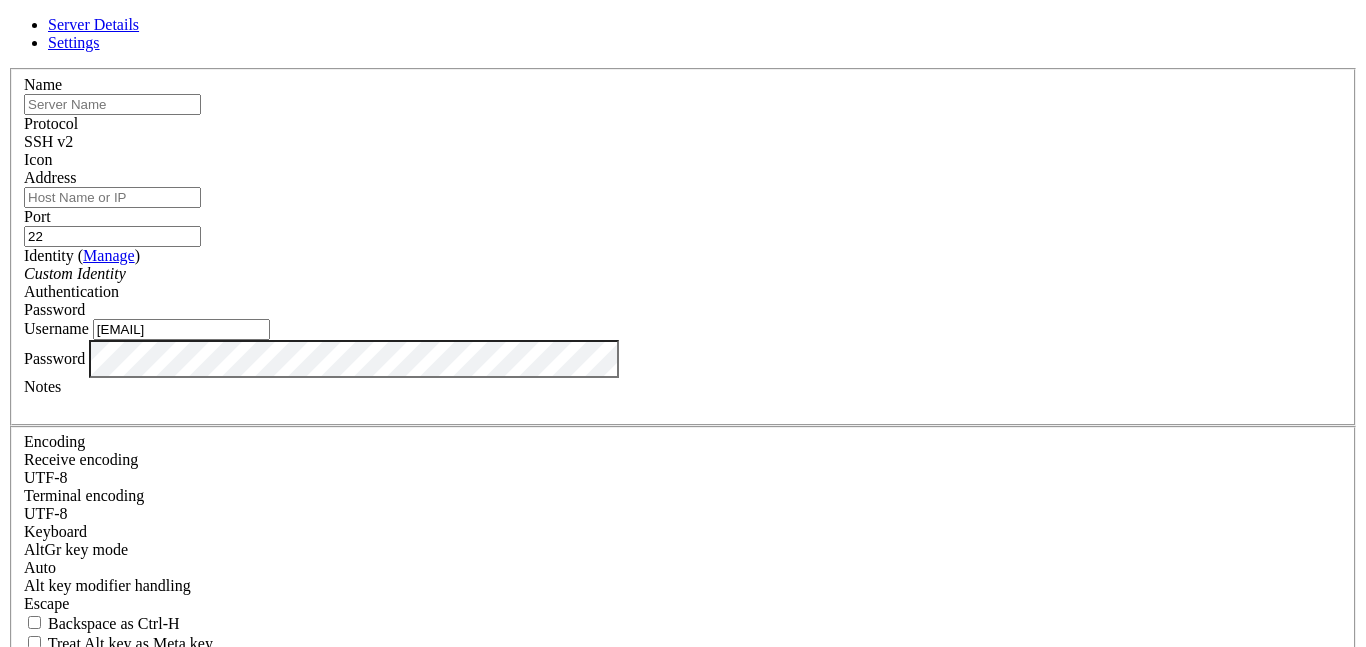 click on "Address" at bounding box center (683, 188) 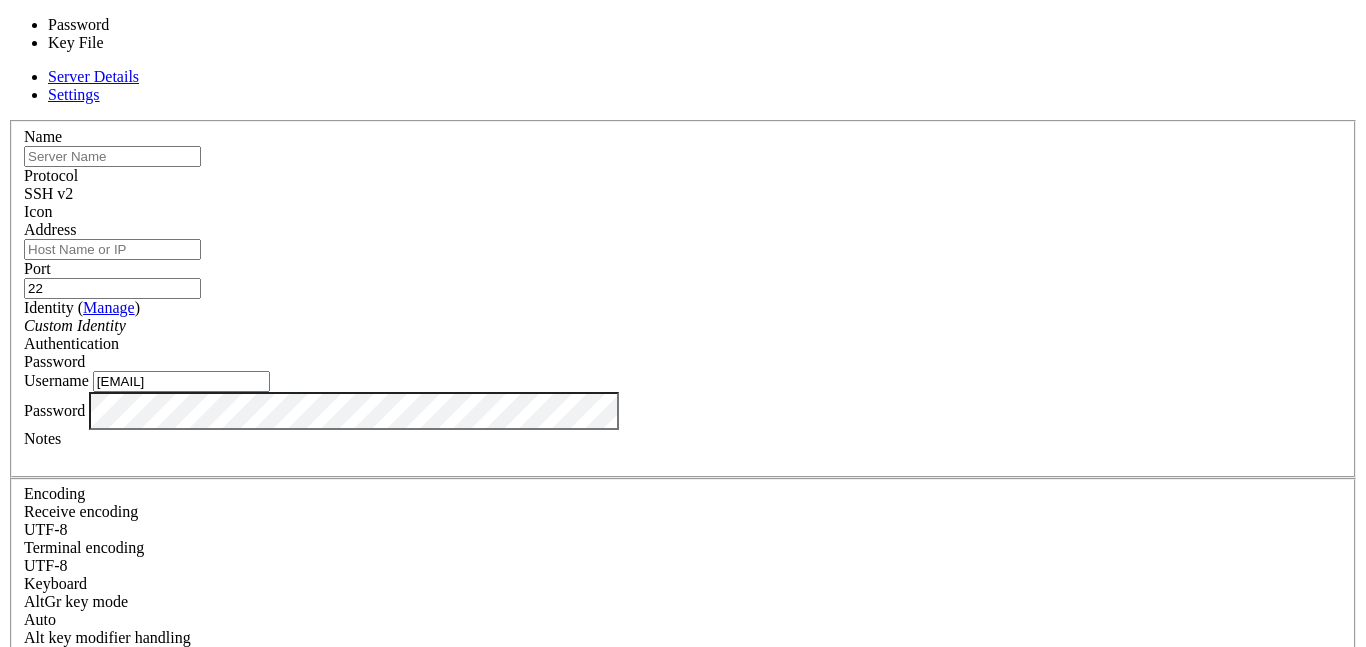 click on "Password" at bounding box center (54, 361) 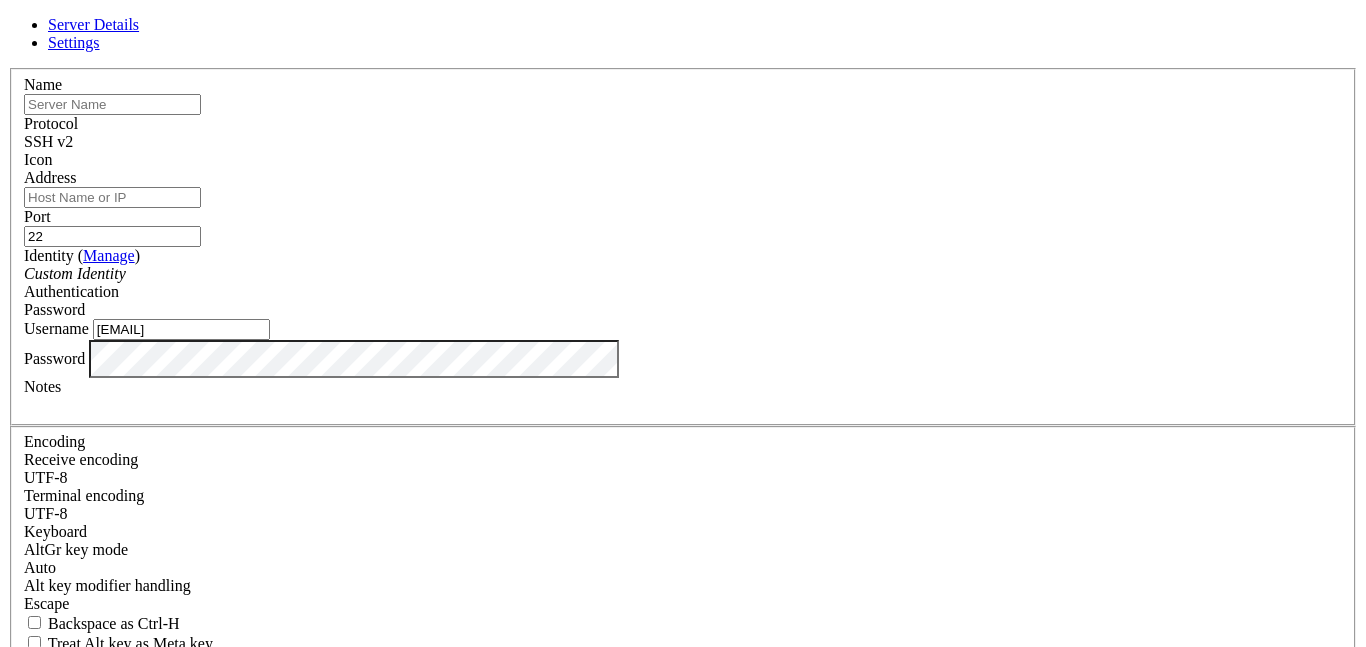 click on "Custom Identity" at bounding box center (683, 274) 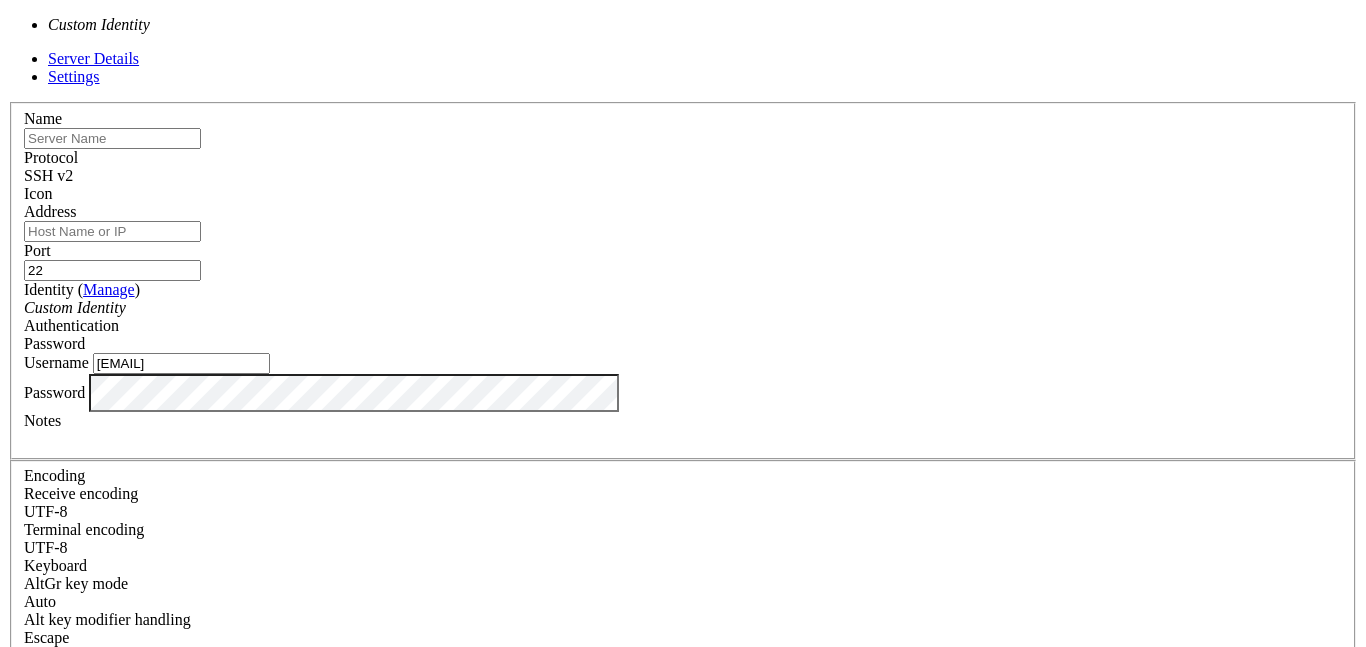 click on "Custom Identity" at bounding box center [683, 308] 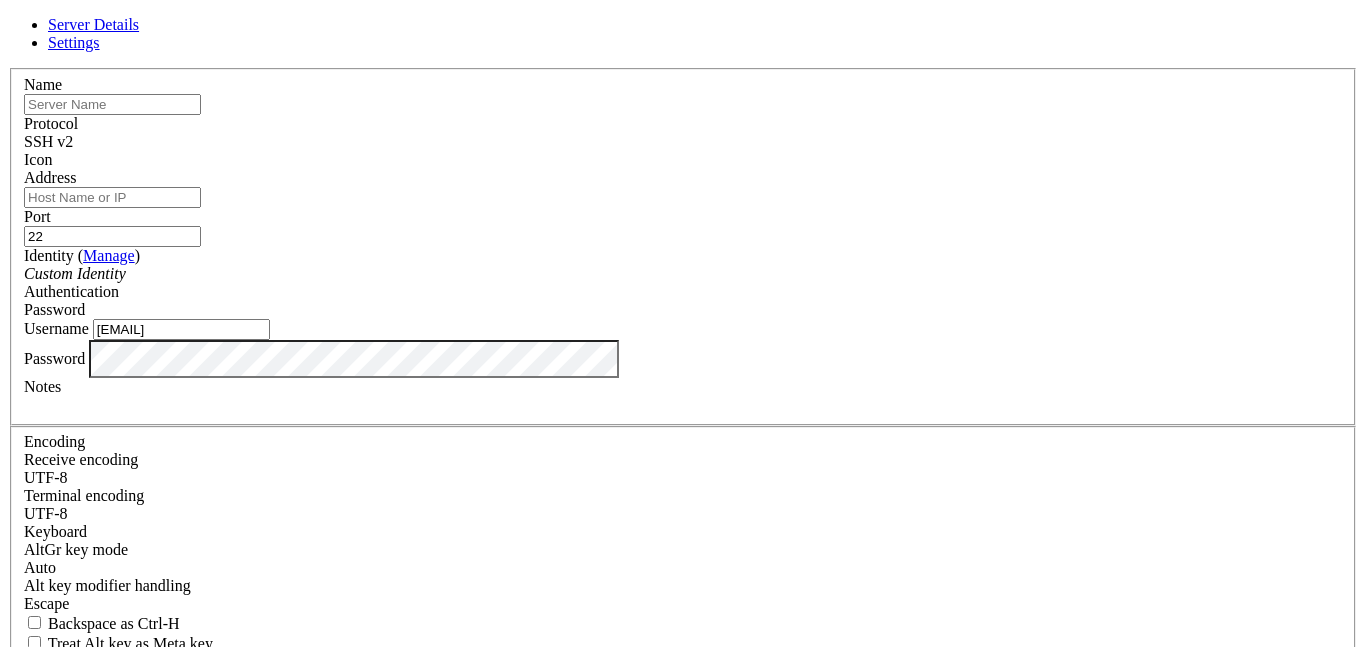 click on "Address" at bounding box center (112, 197) 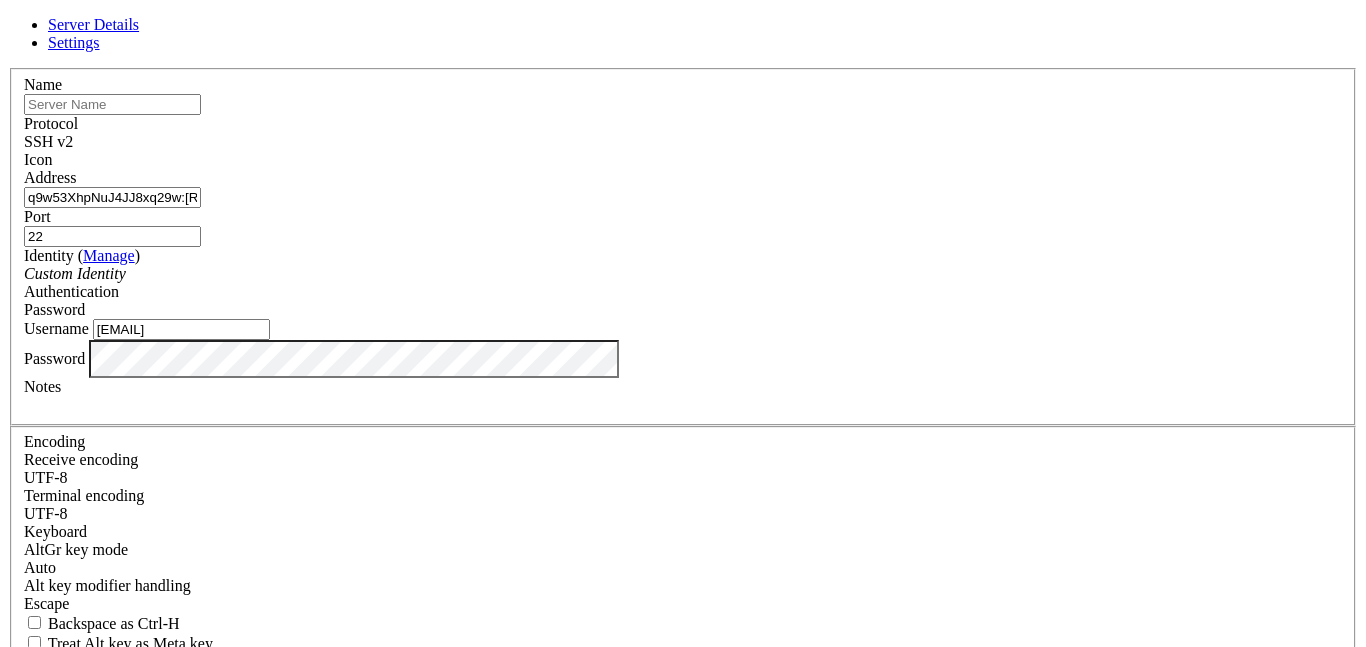 scroll, scrollTop: 0, scrollLeft: 464, axis: horizontal 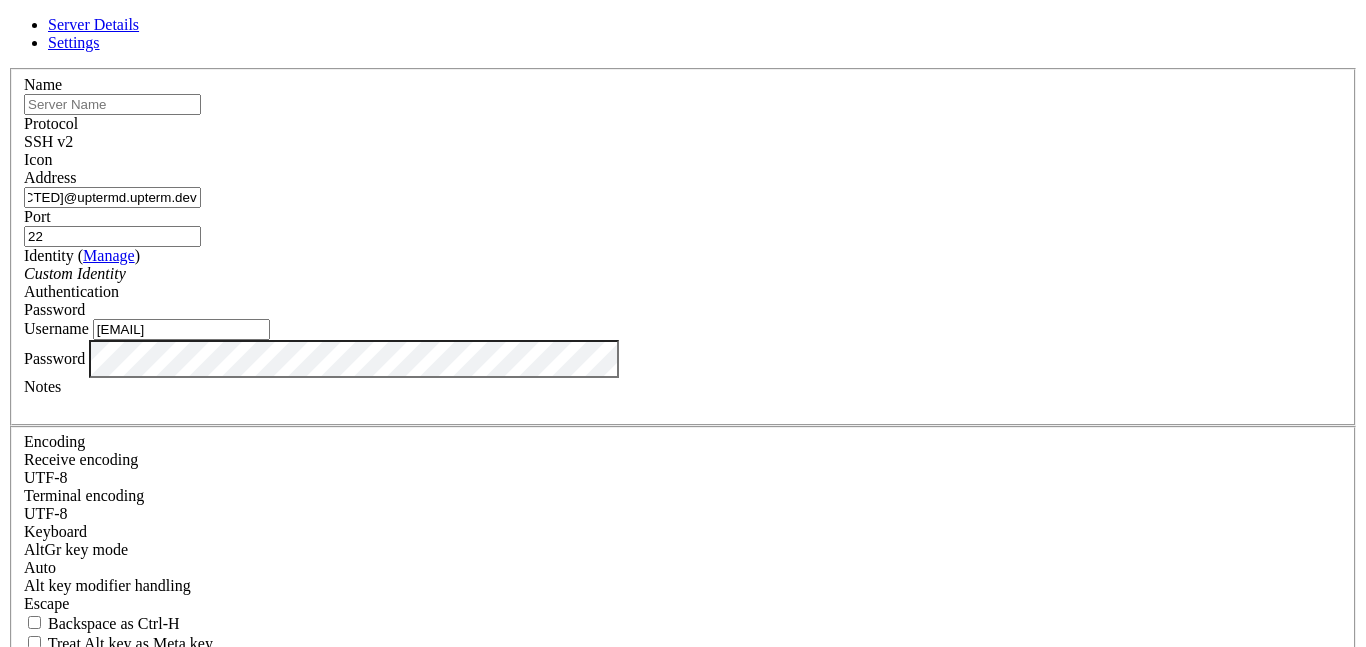 type on "q9w53XhpNuJ4JJ8xq29w:[REDACTED]@uptermd.upterm.dev" 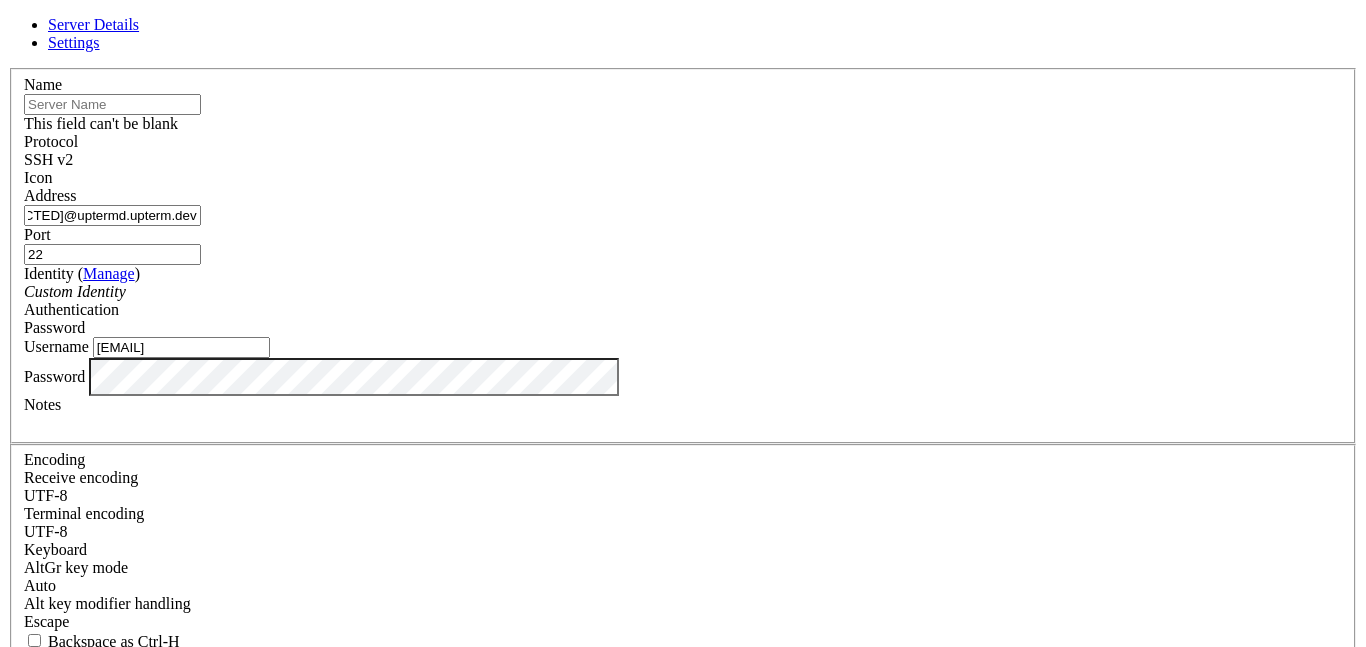 scroll, scrollTop: 0, scrollLeft: 0, axis: both 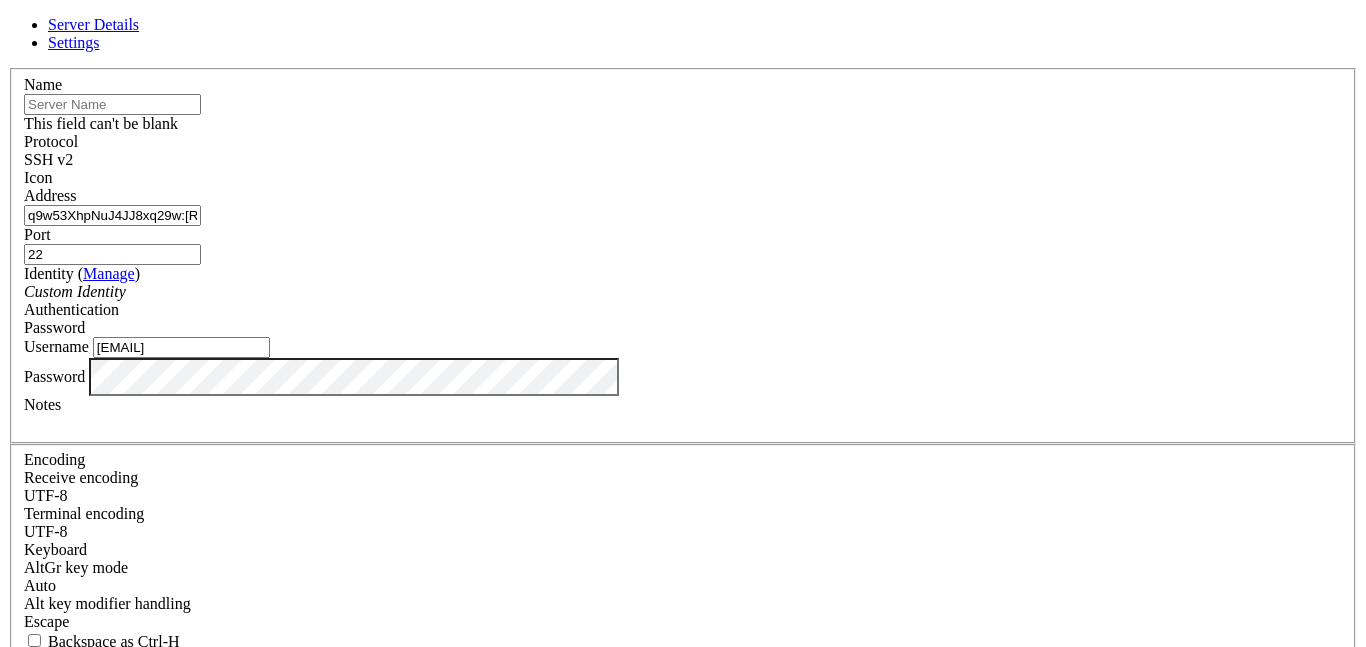 click at bounding box center [112, 104] 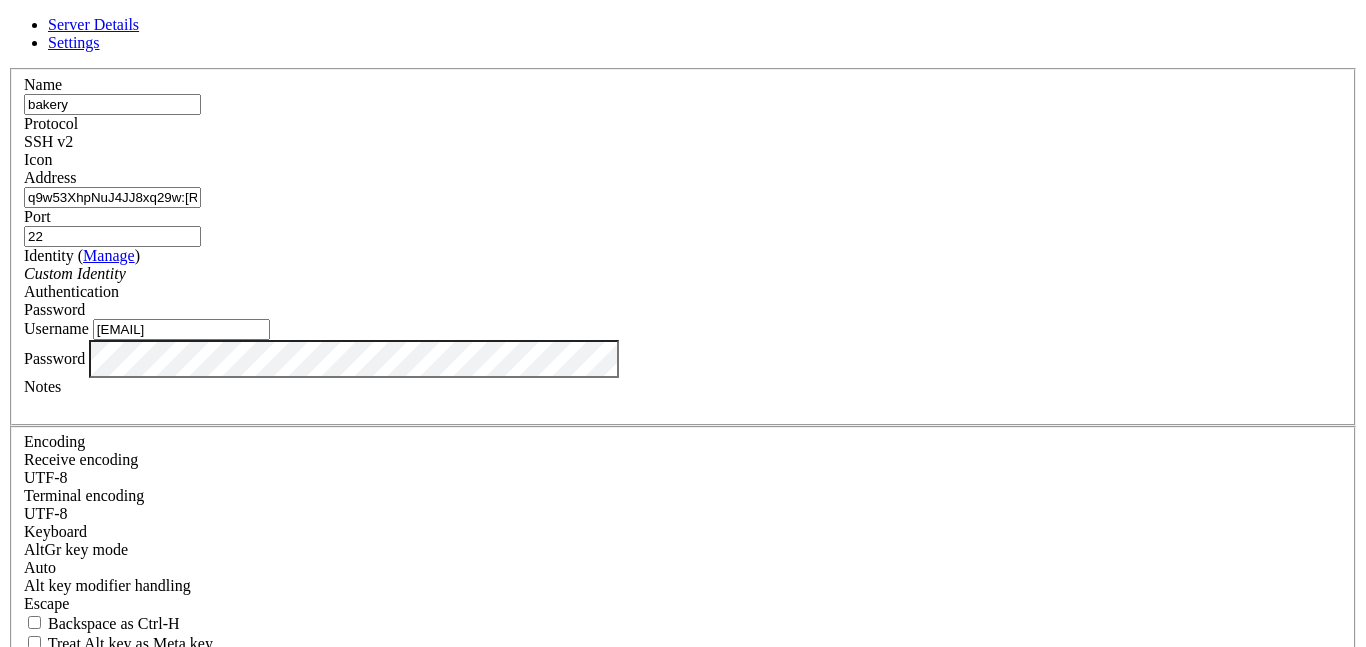 type on "bakery" 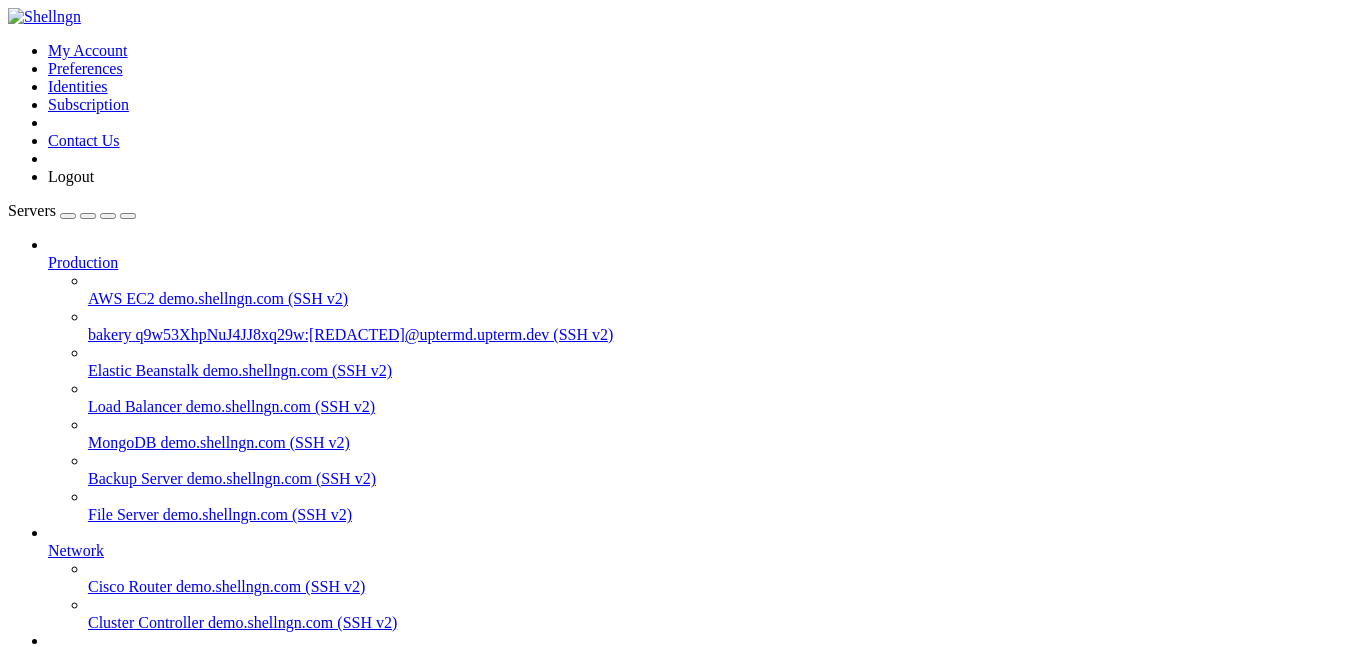 click on "bakery" at bounding box center [110, 334] 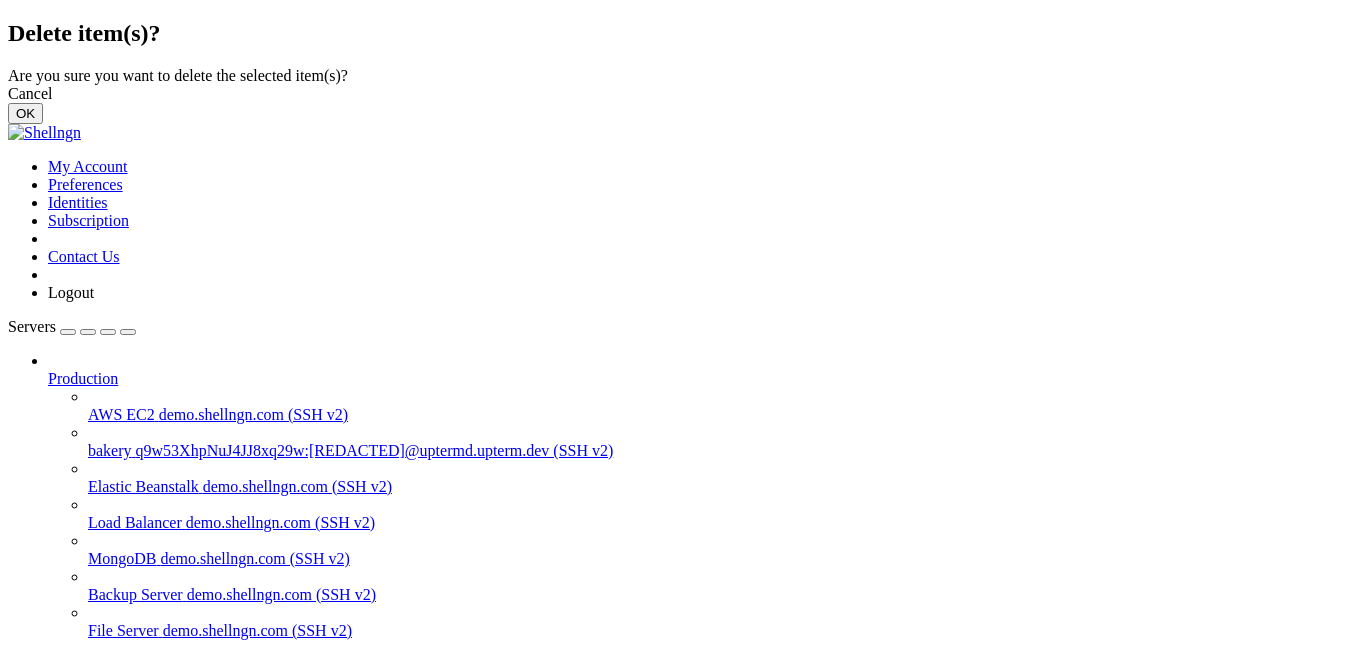 click on "OK" at bounding box center (25, 113) 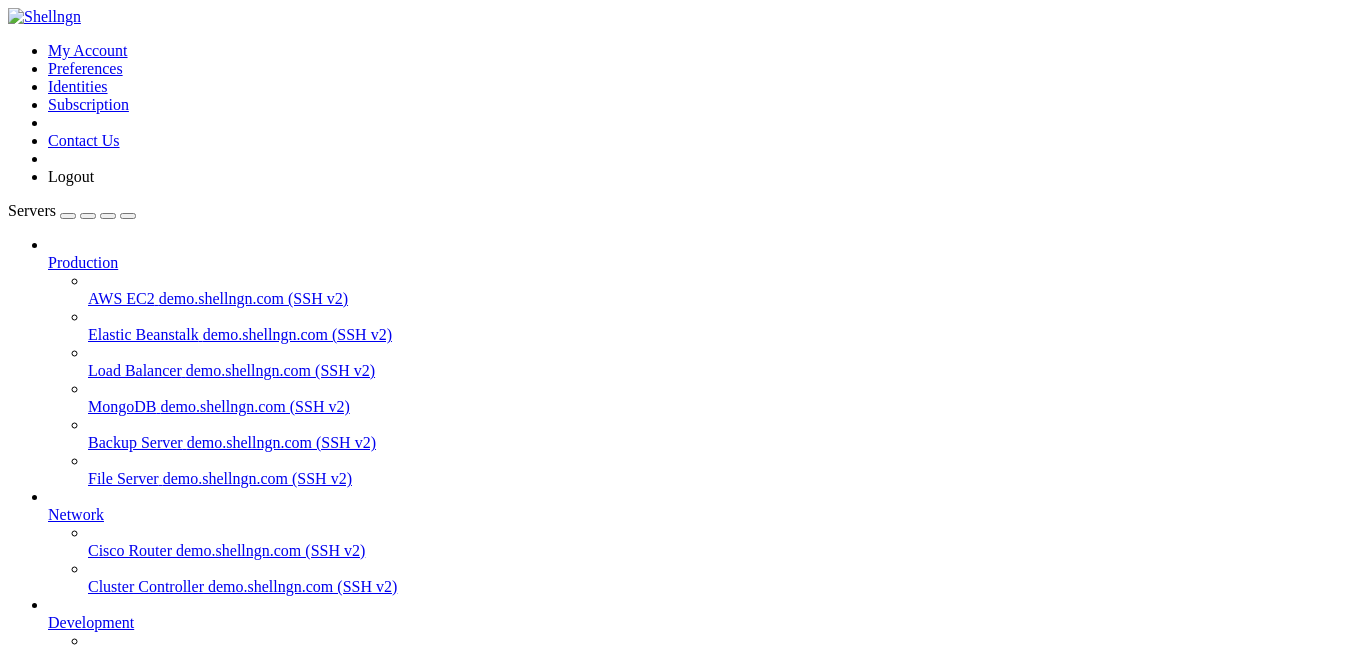 scroll, scrollTop: 0, scrollLeft: 0, axis: both 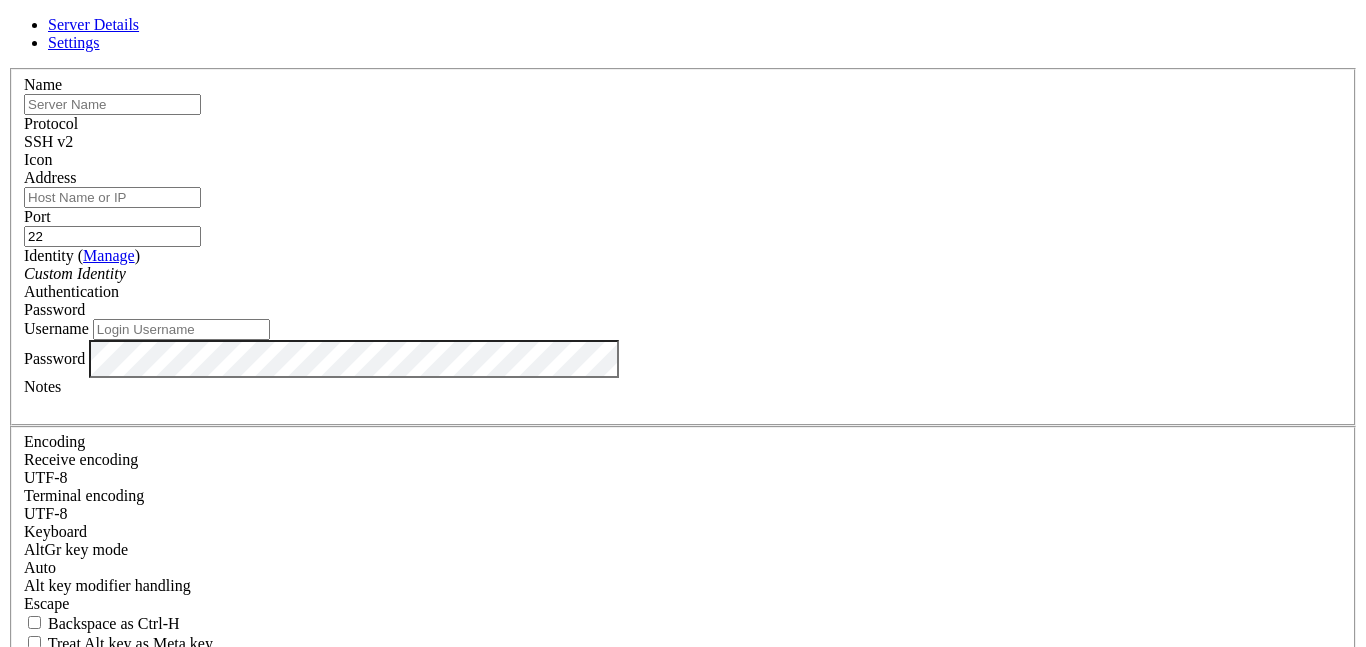 type on "[EMAIL]" 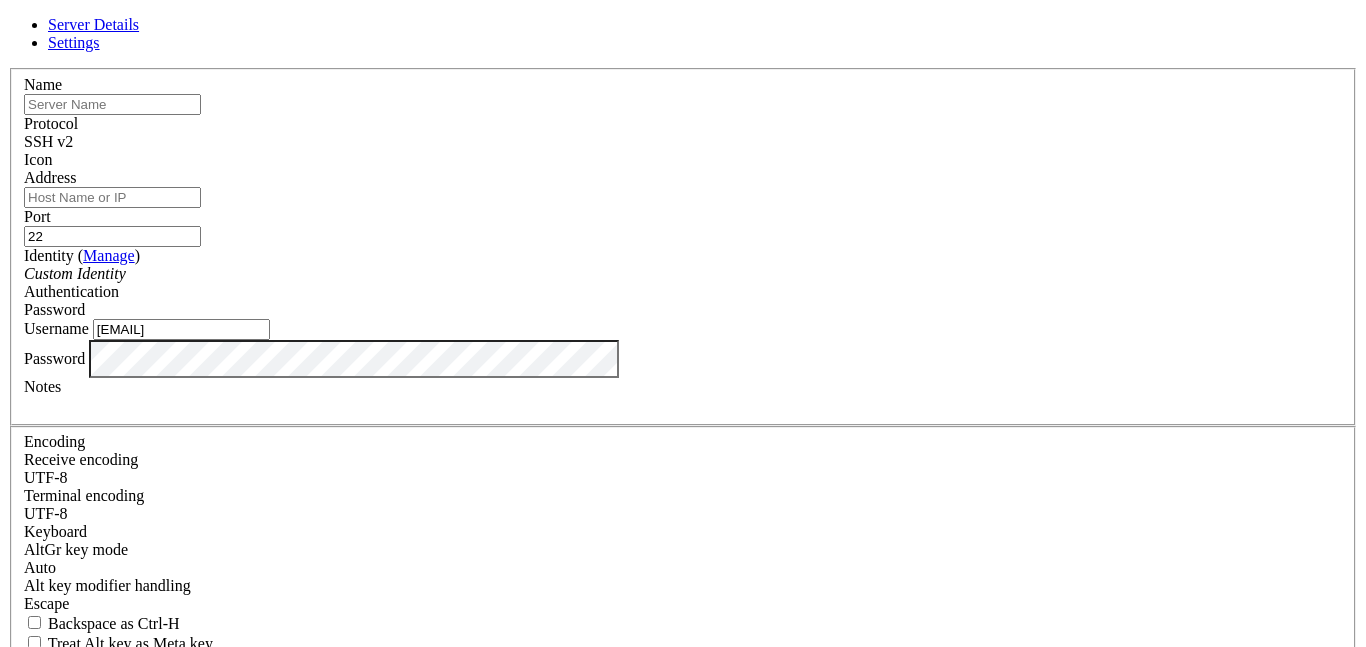 click on "Settings" at bounding box center (74, 42) 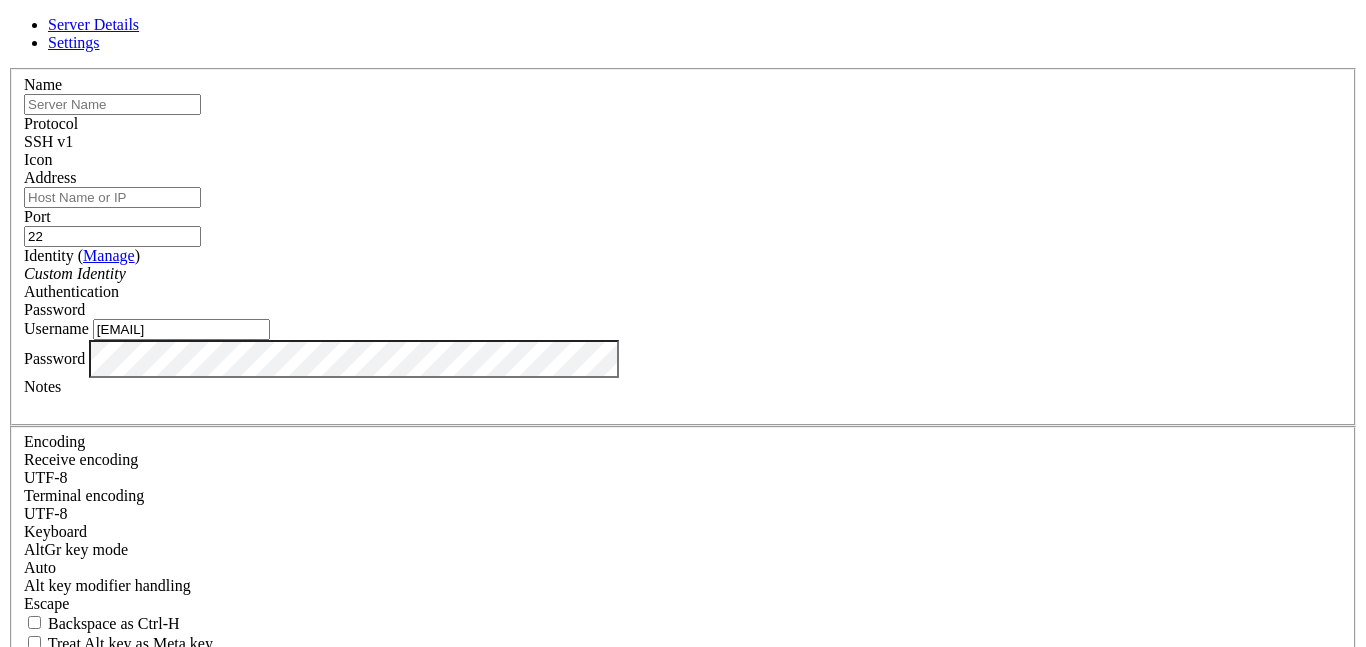 click on "SSH v1" at bounding box center (683, 142) 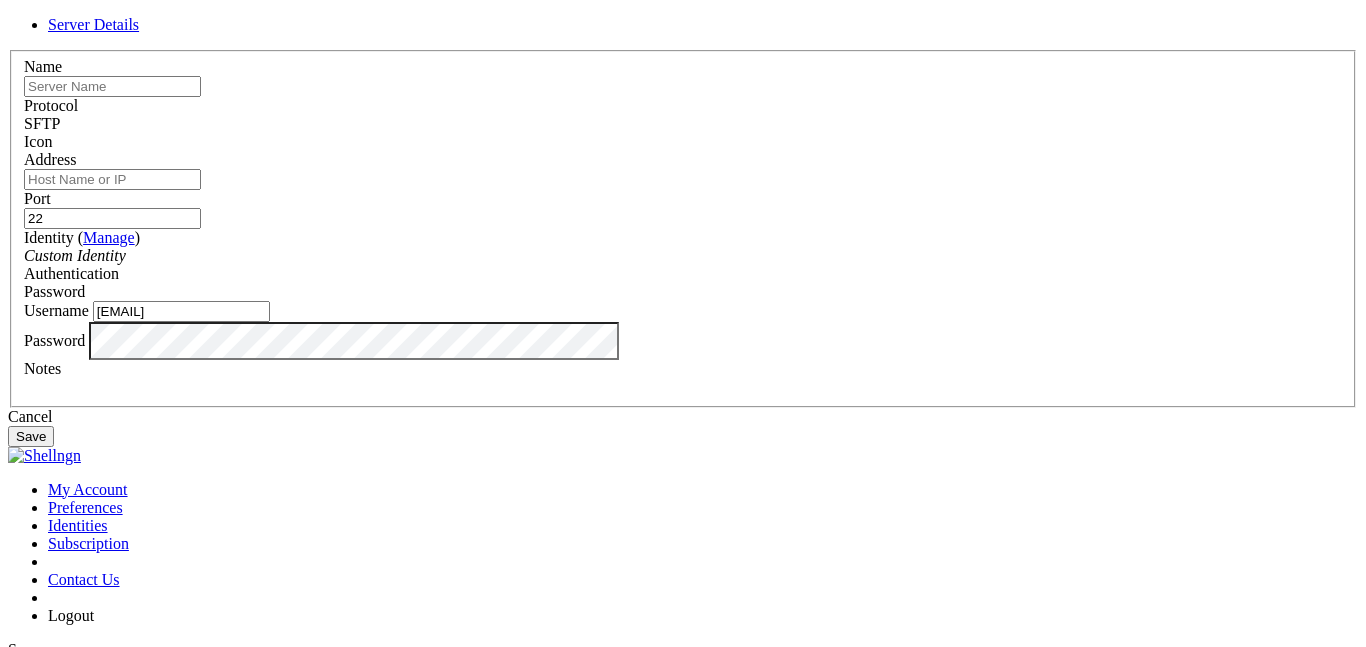click on "SFTP" at bounding box center (683, 124) 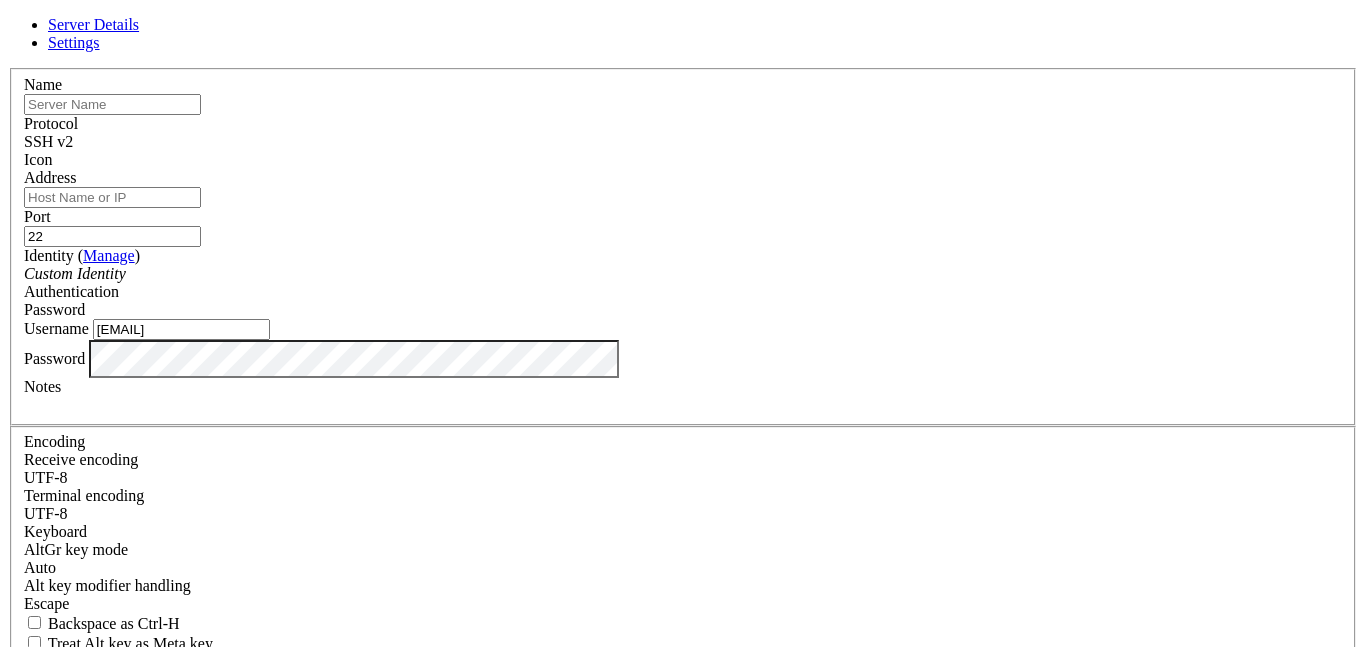 click on "Server Details
Settings
Name
Protocol
SSH v2
Icon" at bounding box center [683, 429] 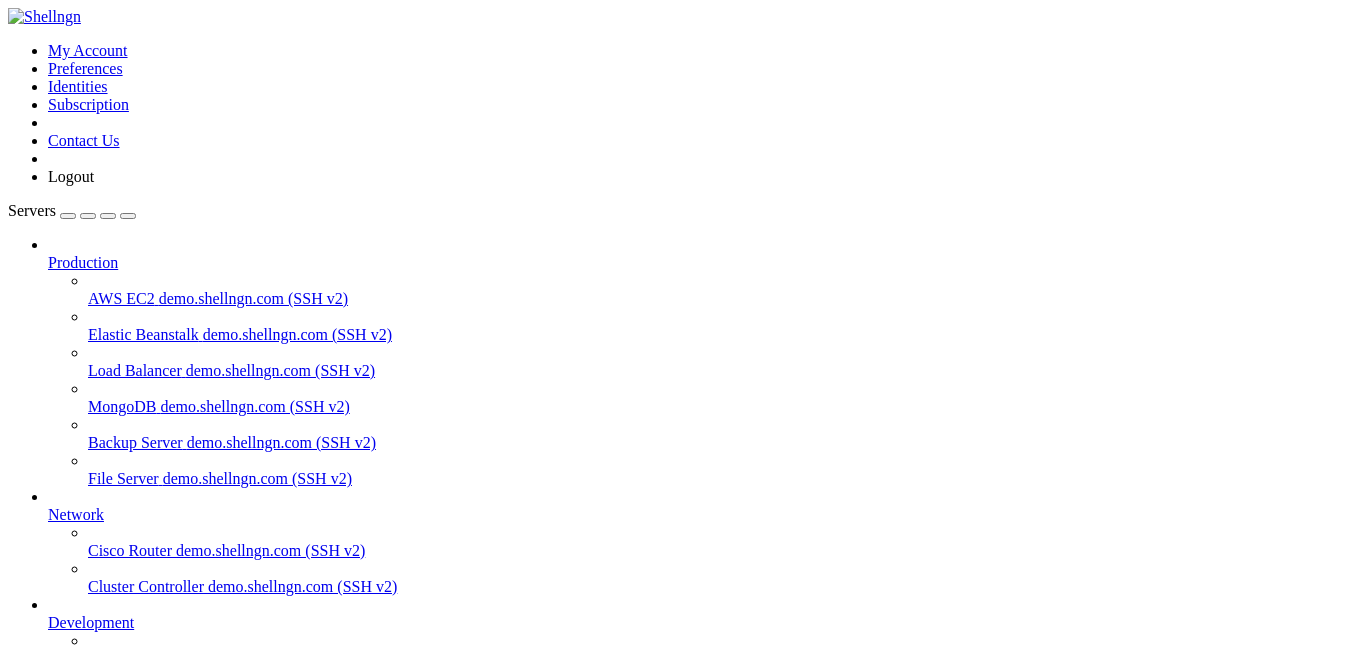 click on "File Server" at bounding box center [123, 478] 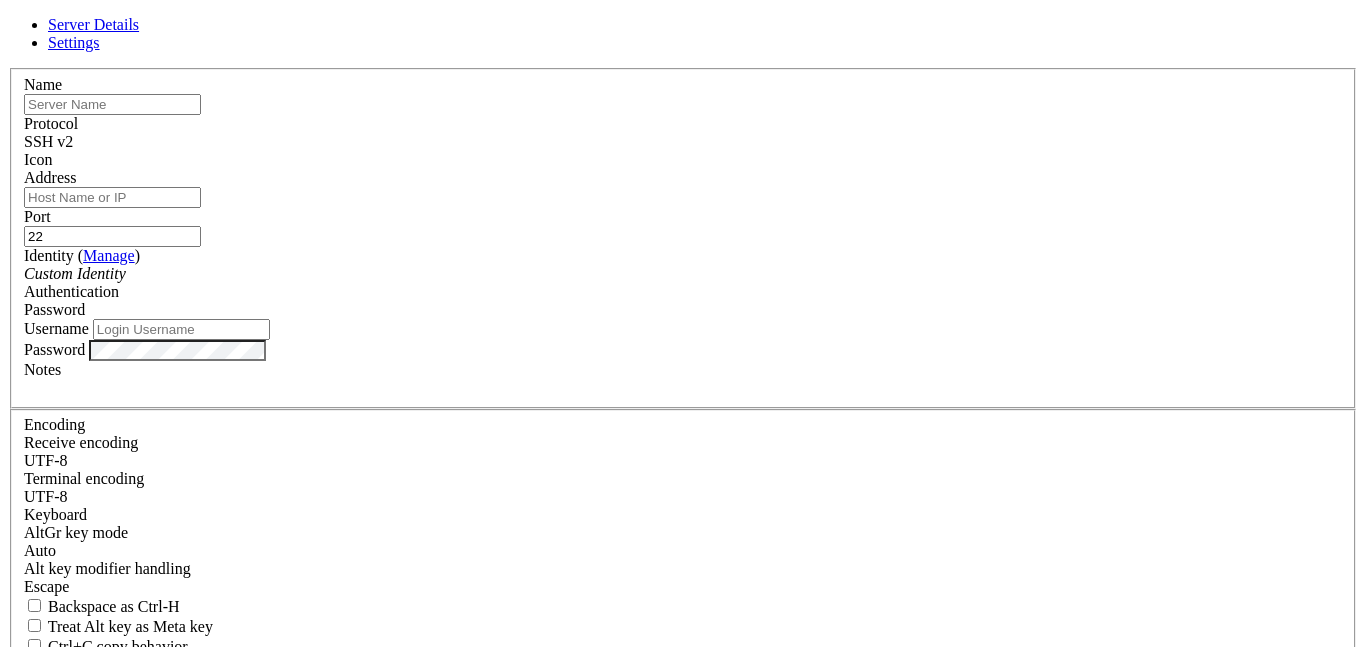 type on "[EMAIL]" 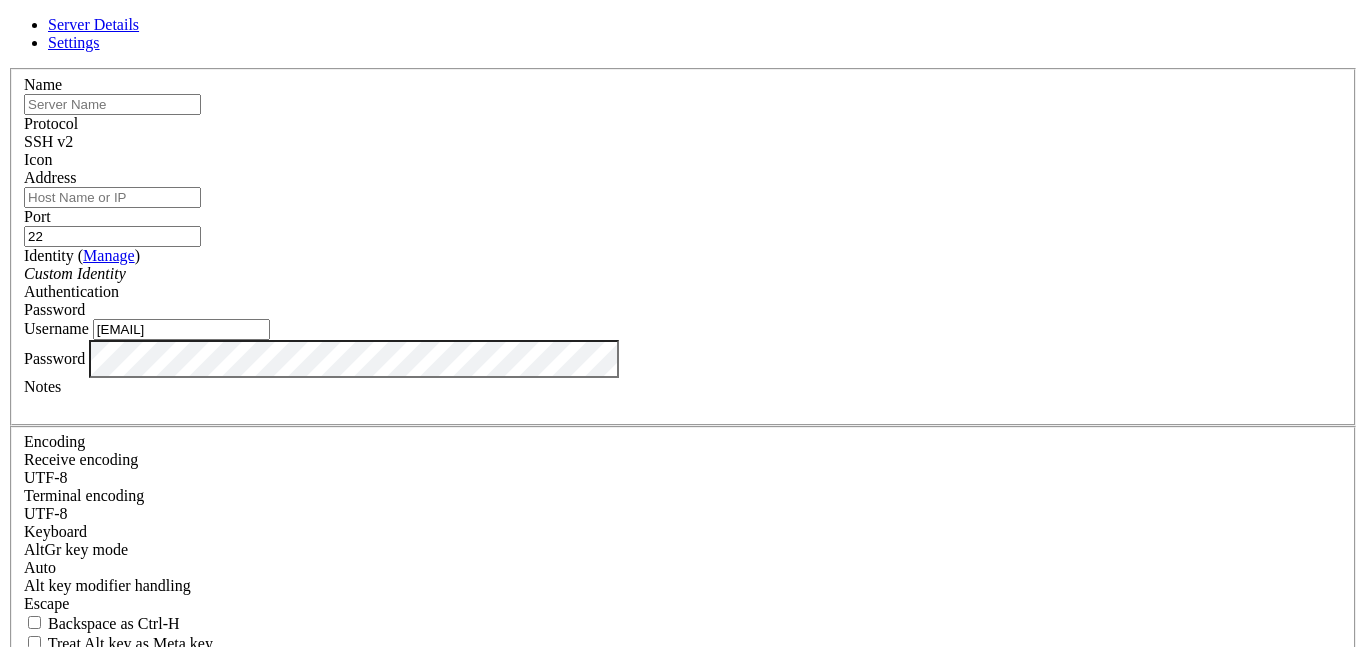 click on "Server Details
Settings
Name
Protocol
SSH v2
Icon" at bounding box center (683, 429) 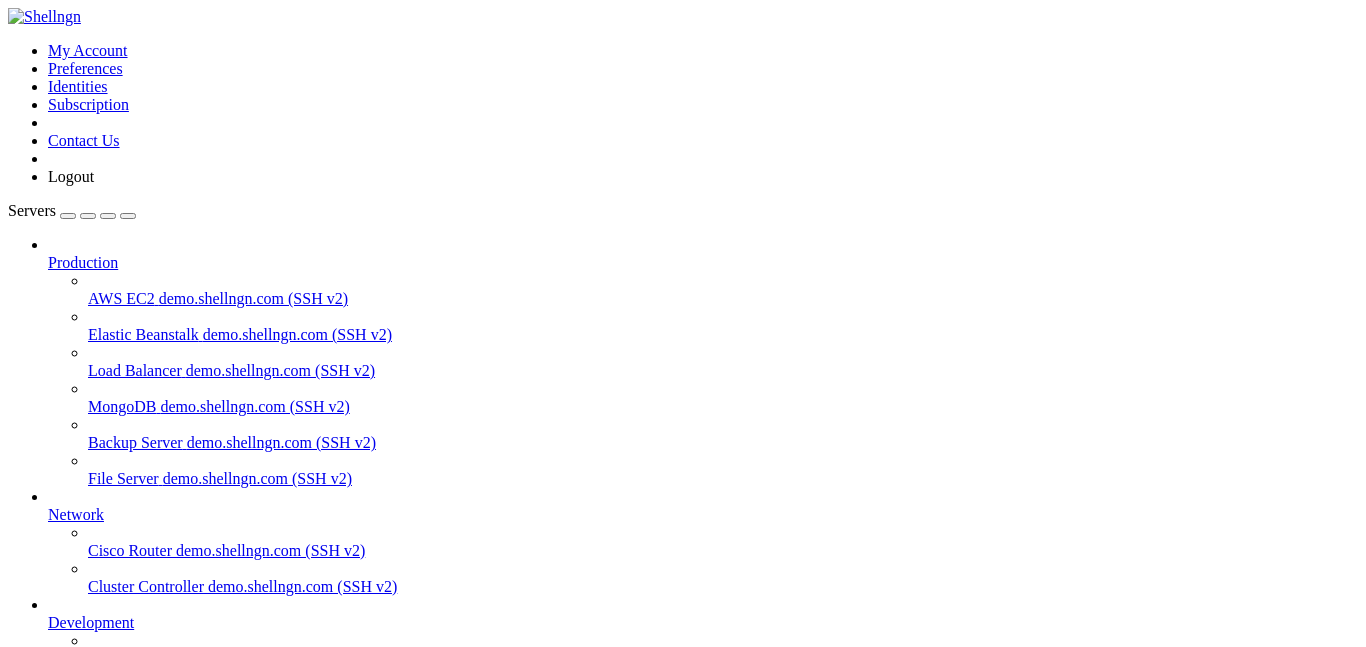 click on "Properties" at bounding box center (80, 1295) 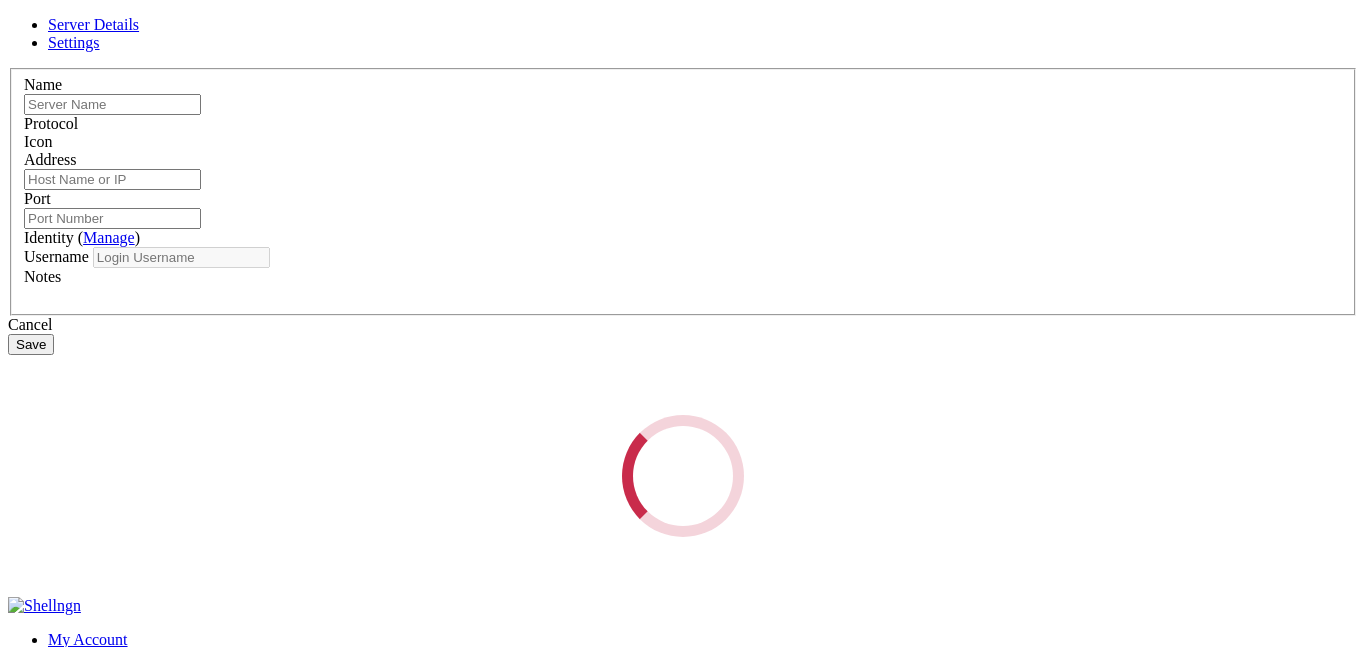 type on "AWS EC2" 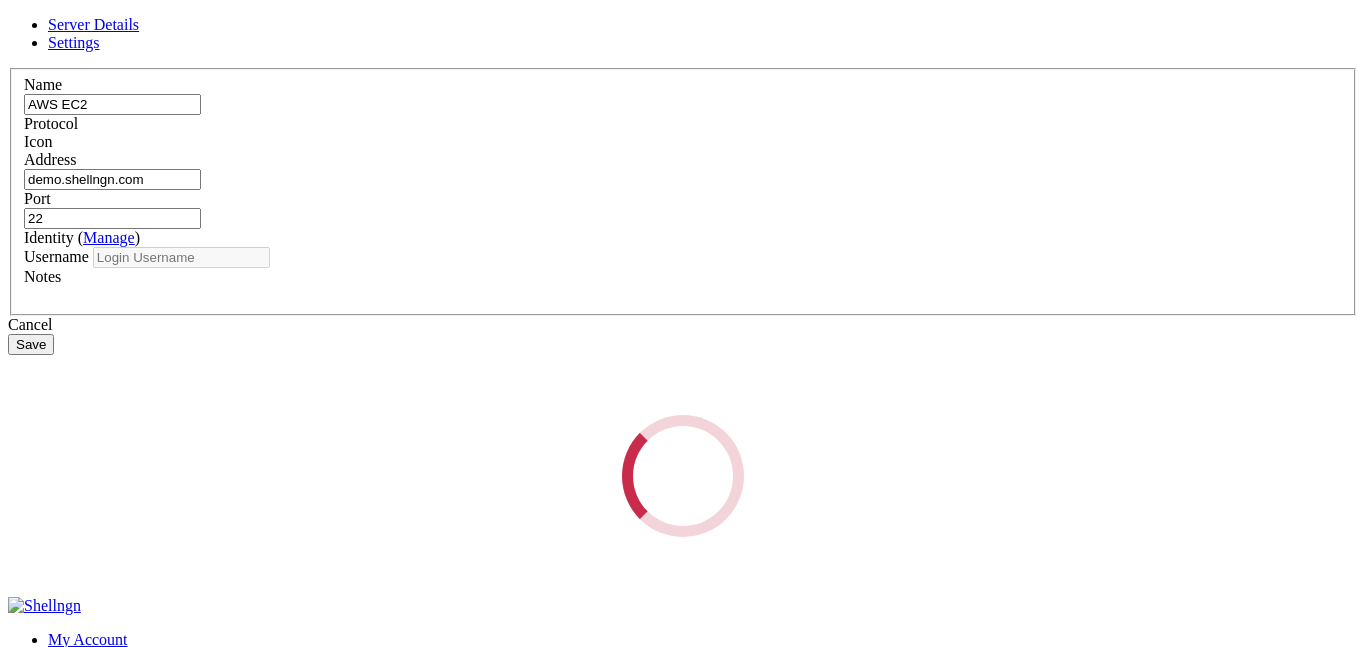type on "root" 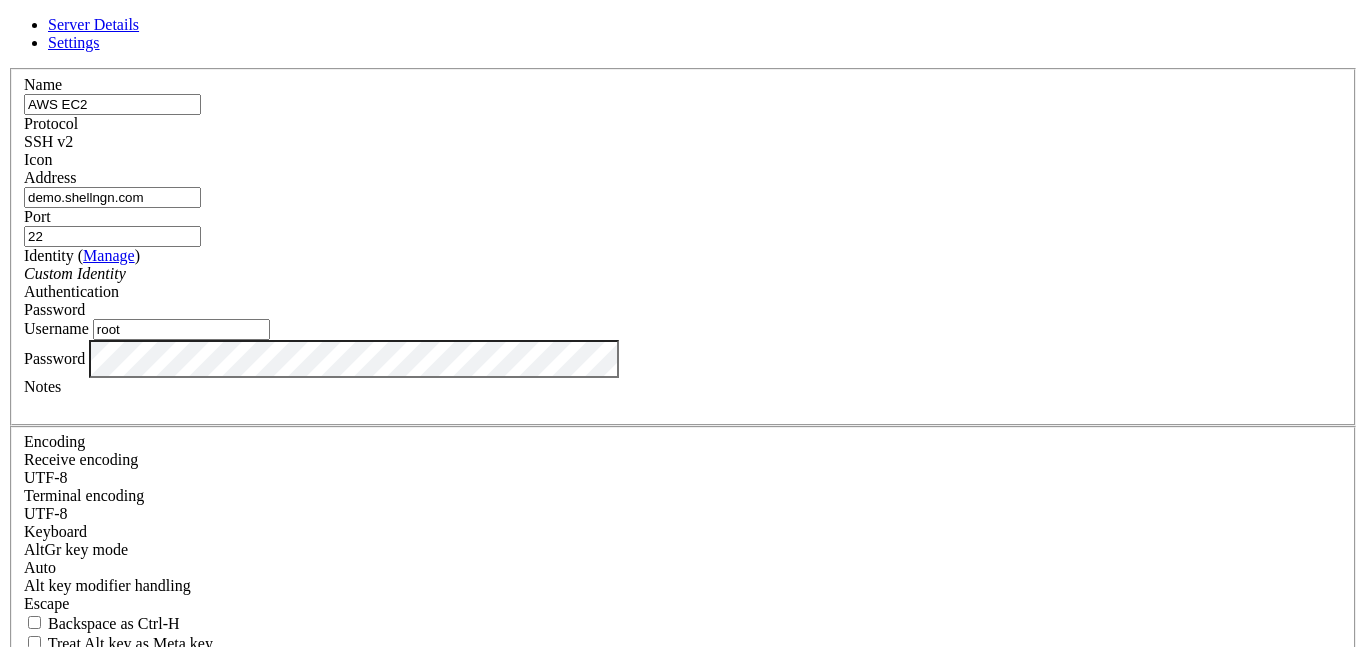 drag, startPoint x: 597, startPoint y: 217, endPoint x: 359, endPoint y: 204, distance: 238.35478 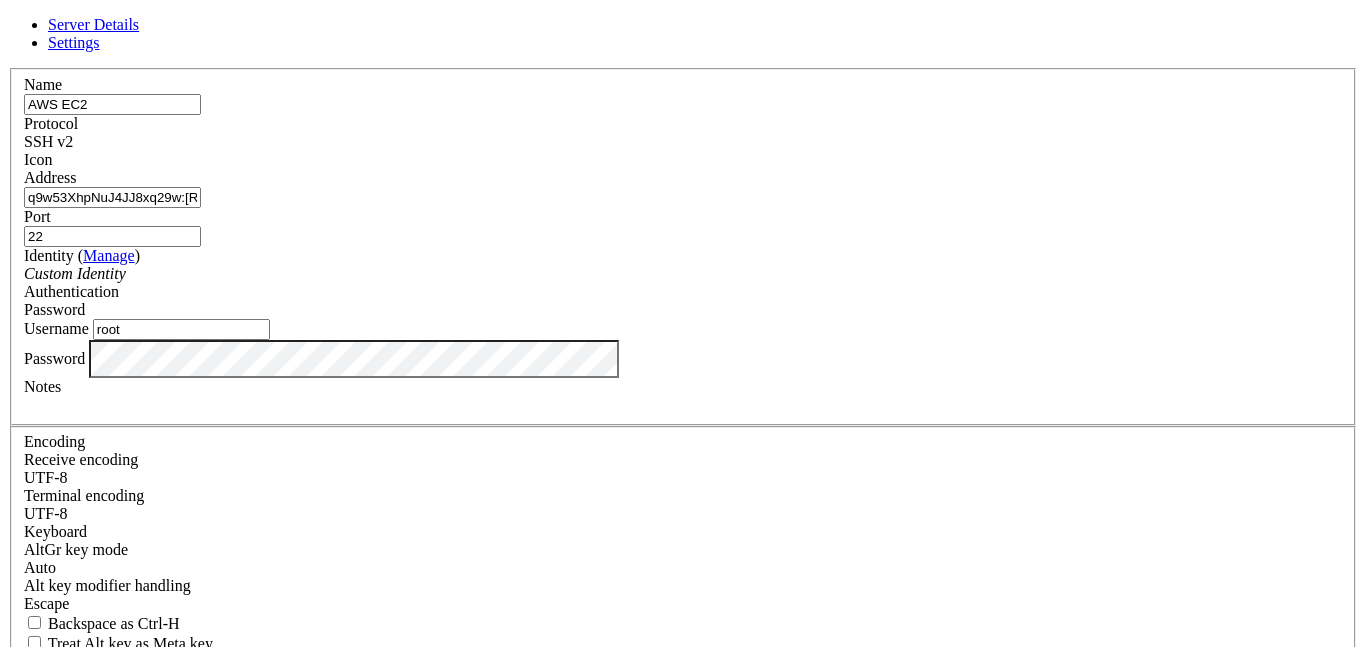 scroll, scrollTop: 0, scrollLeft: 464, axis: horizontal 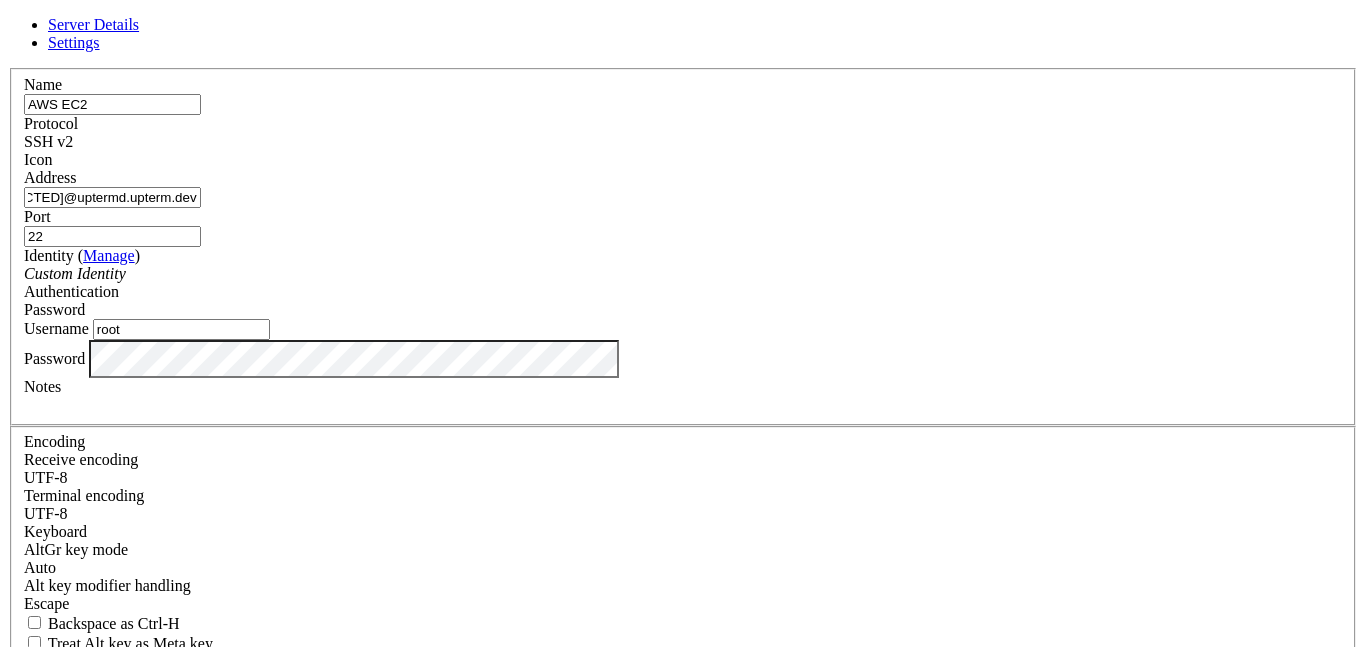 type on "q9w53XhpNuJ4JJ8xq29w:[REDACTED]@uptermd.upterm.dev" 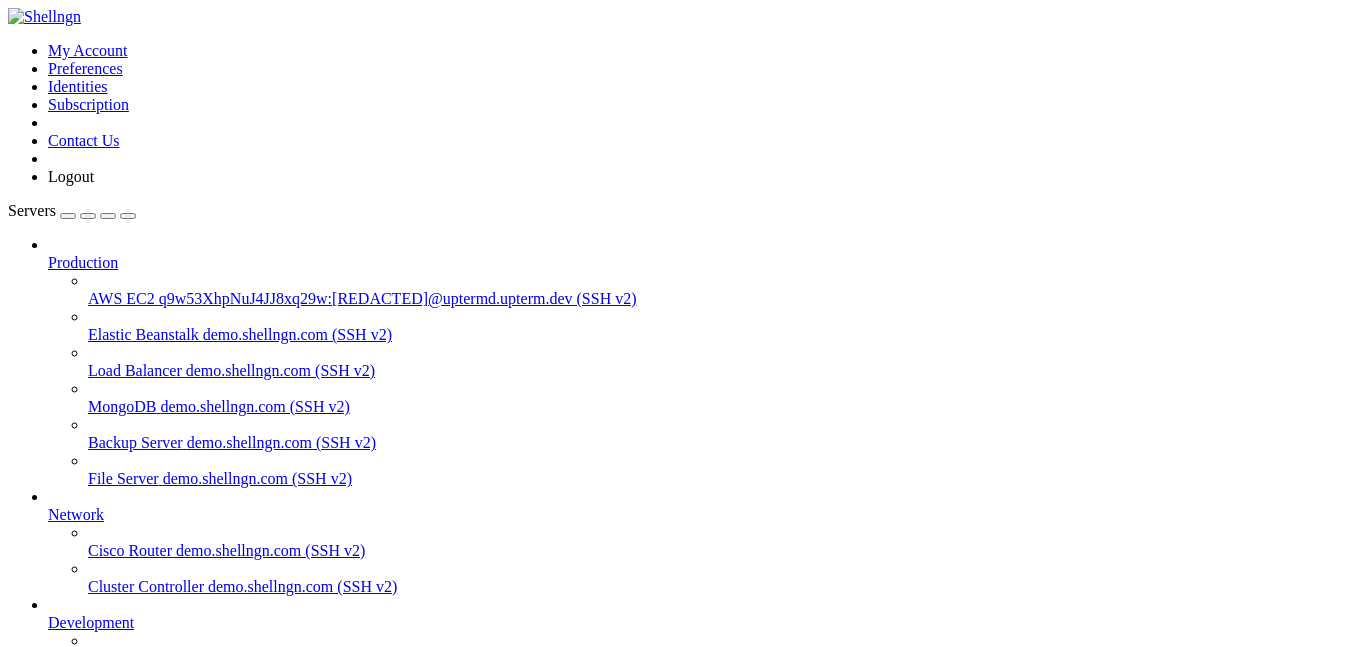 click on "q9w53XhpNuJ4JJ8xq29w:[REDACTED]@uptermd.upterm.dev (SSH v2)" at bounding box center [398, 298] 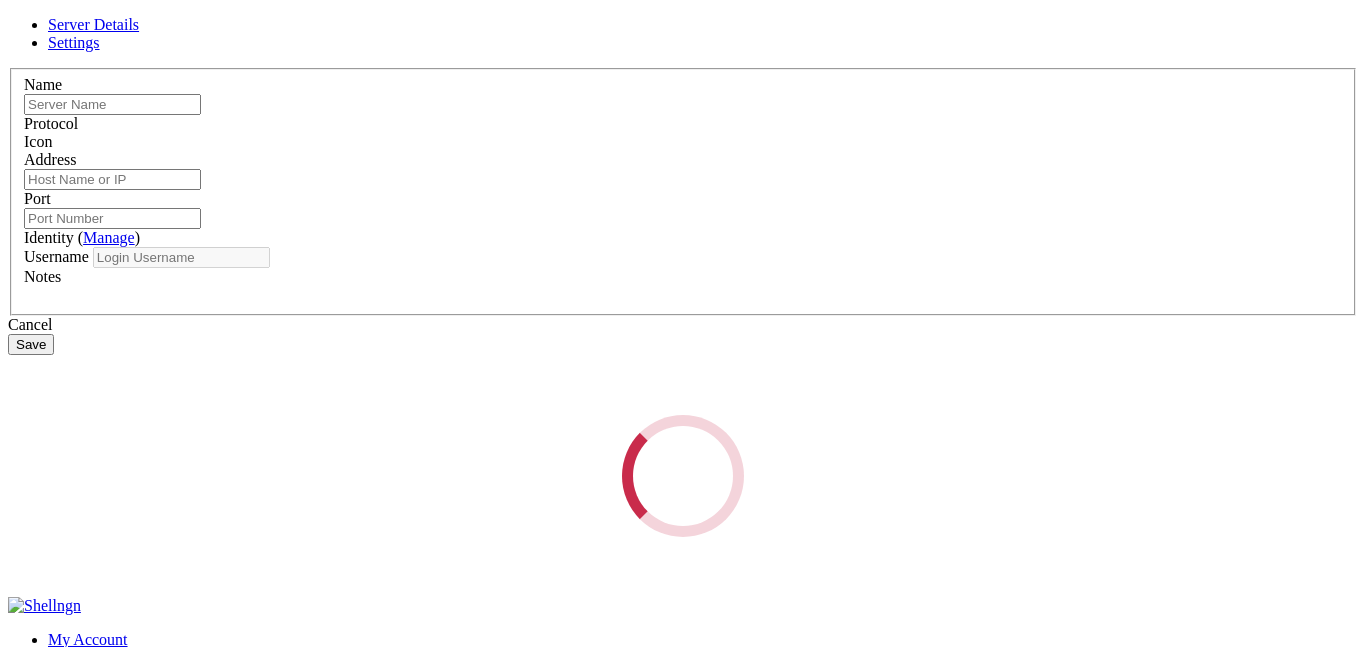 type on "AWS EC2" 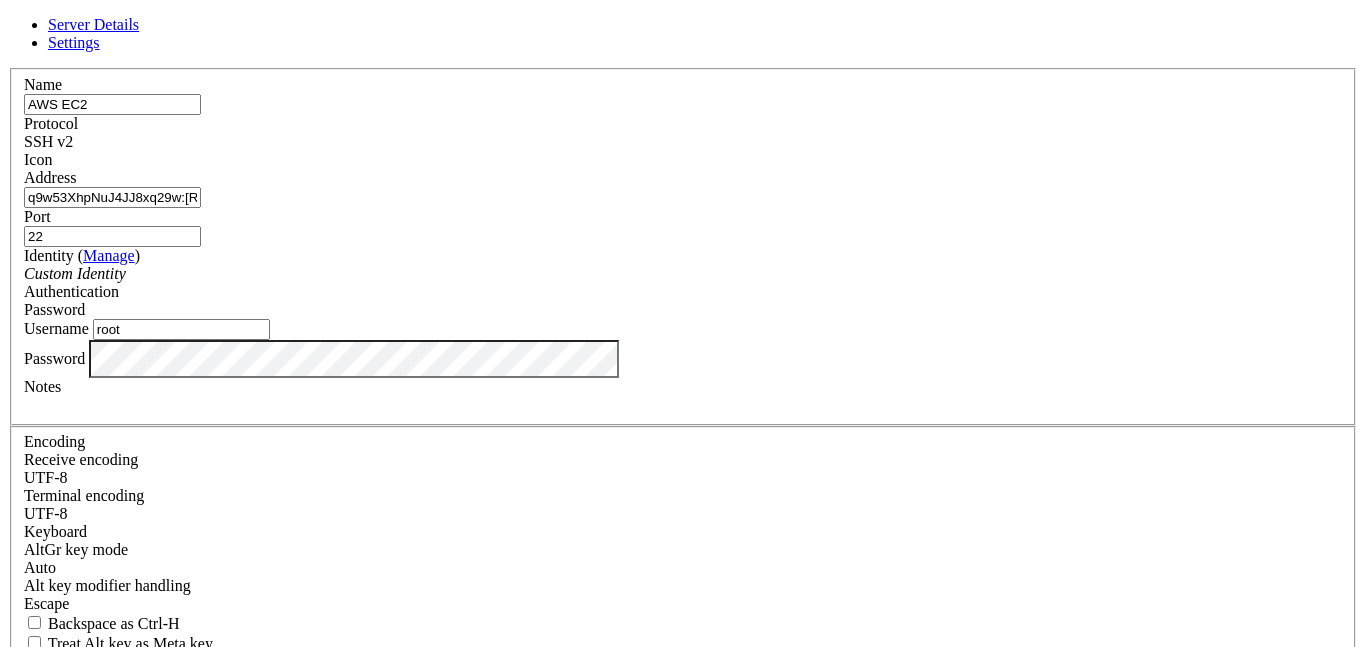 click on "SSH v2" at bounding box center [683, 142] 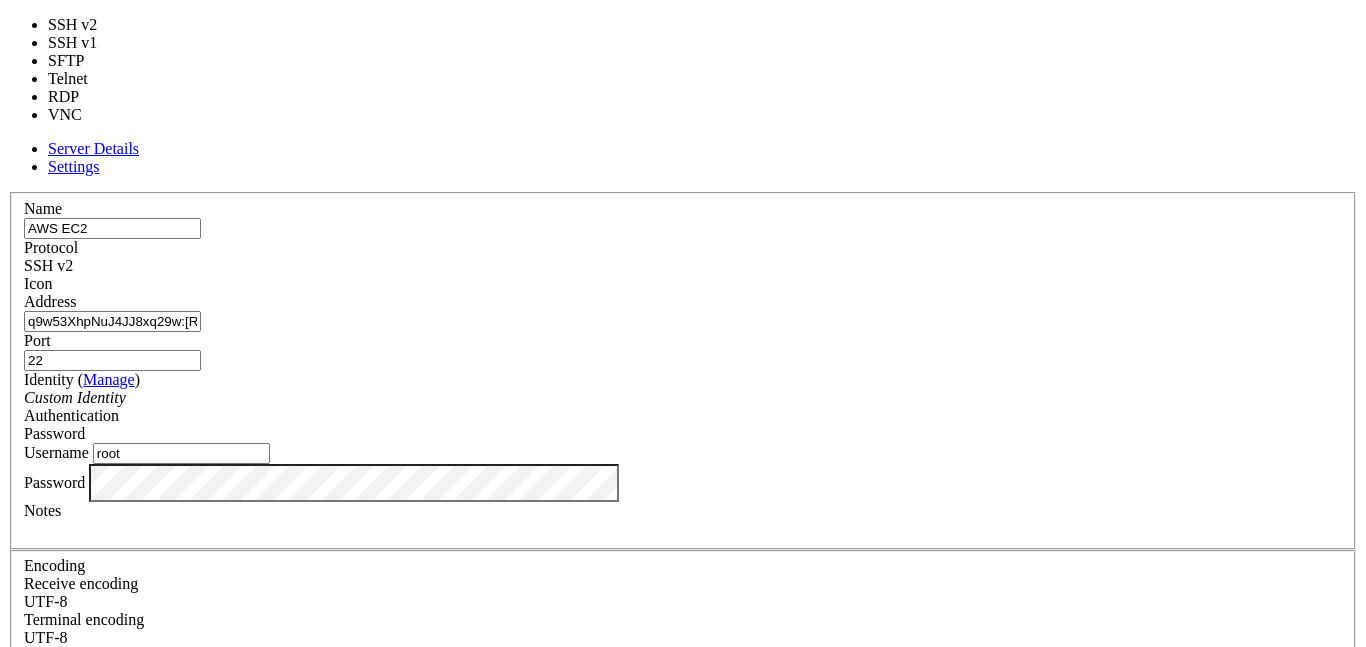 click on "SSH v2" at bounding box center (683, 266) 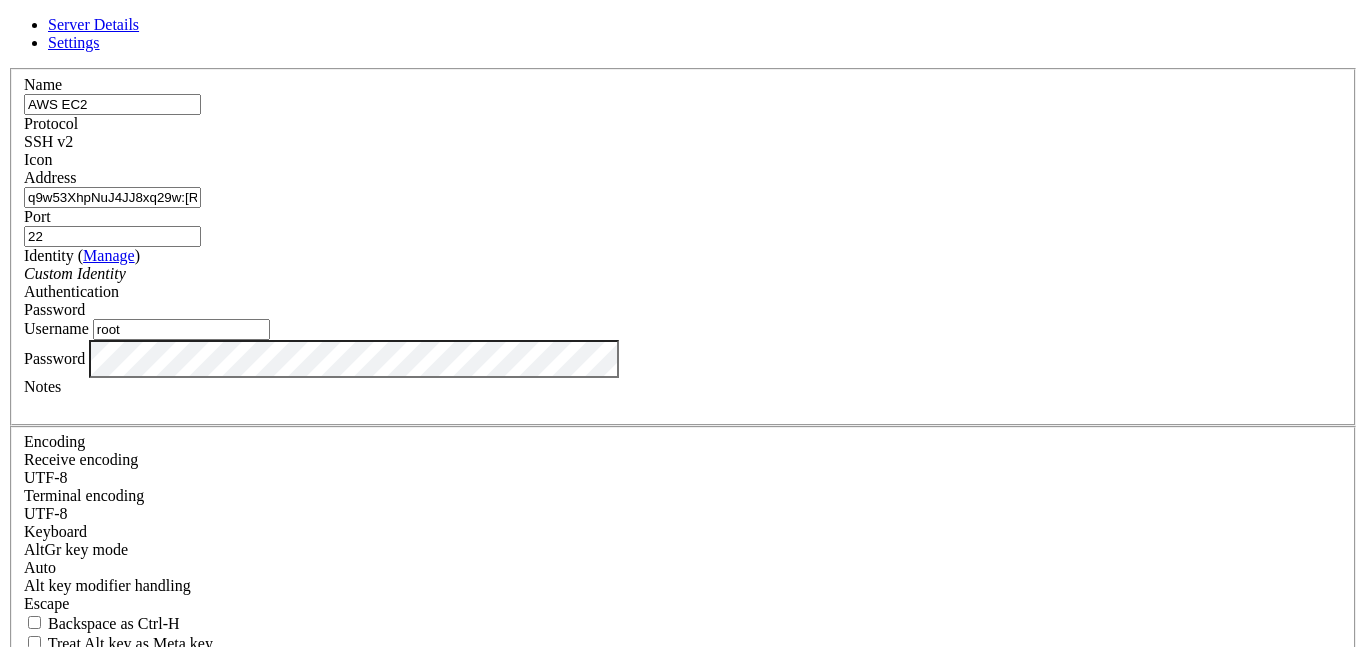 drag, startPoint x: 625, startPoint y: 217, endPoint x: 813, endPoint y: 214, distance: 188.02394 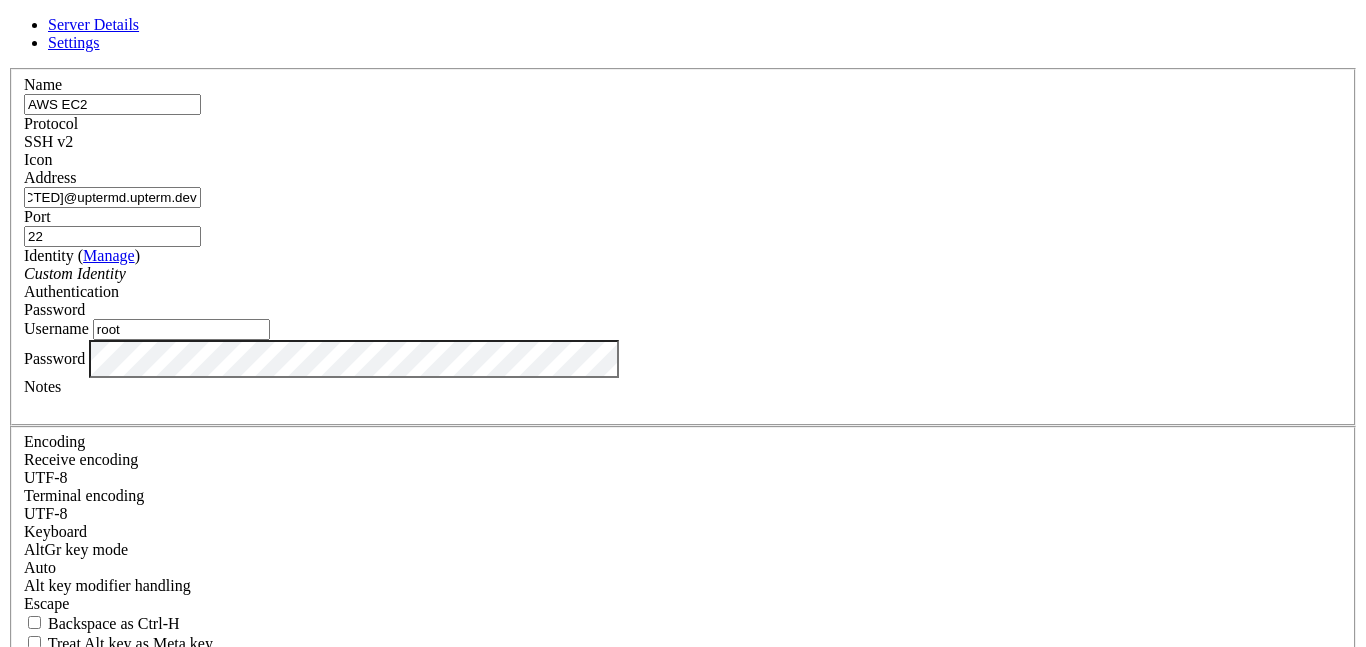 scroll, scrollTop: 0, scrollLeft: 464, axis: horizontal 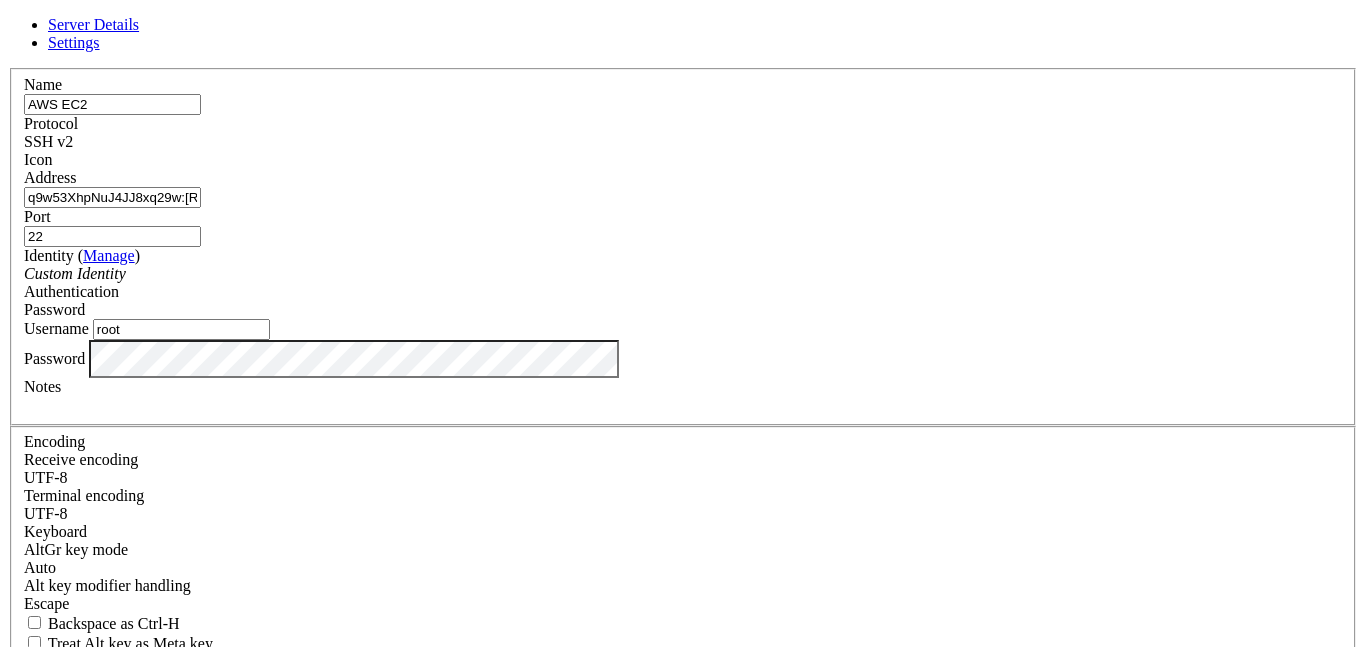 click on "root" at bounding box center (181, 329) 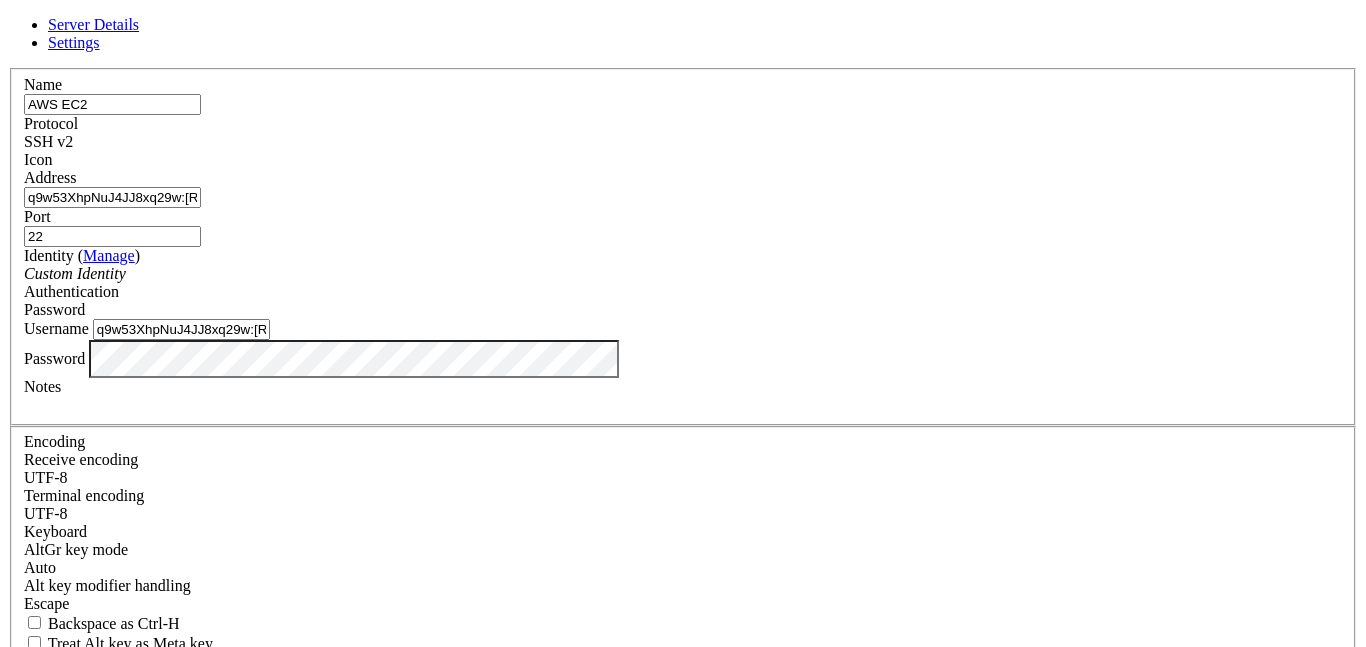 scroll, scrollTop: 0, scrollLeft: 87, axis: horizontal 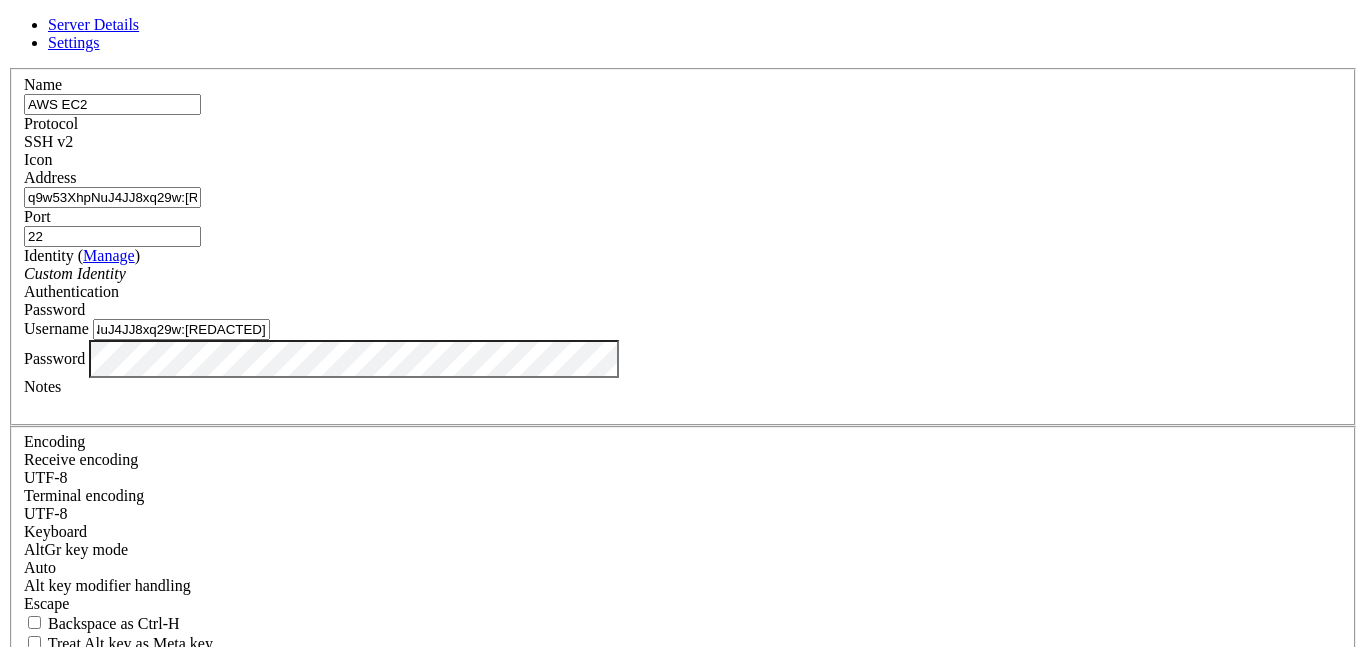 type on "q9w53XhpNuJ4JJ8xq29w:[REDACTED]" 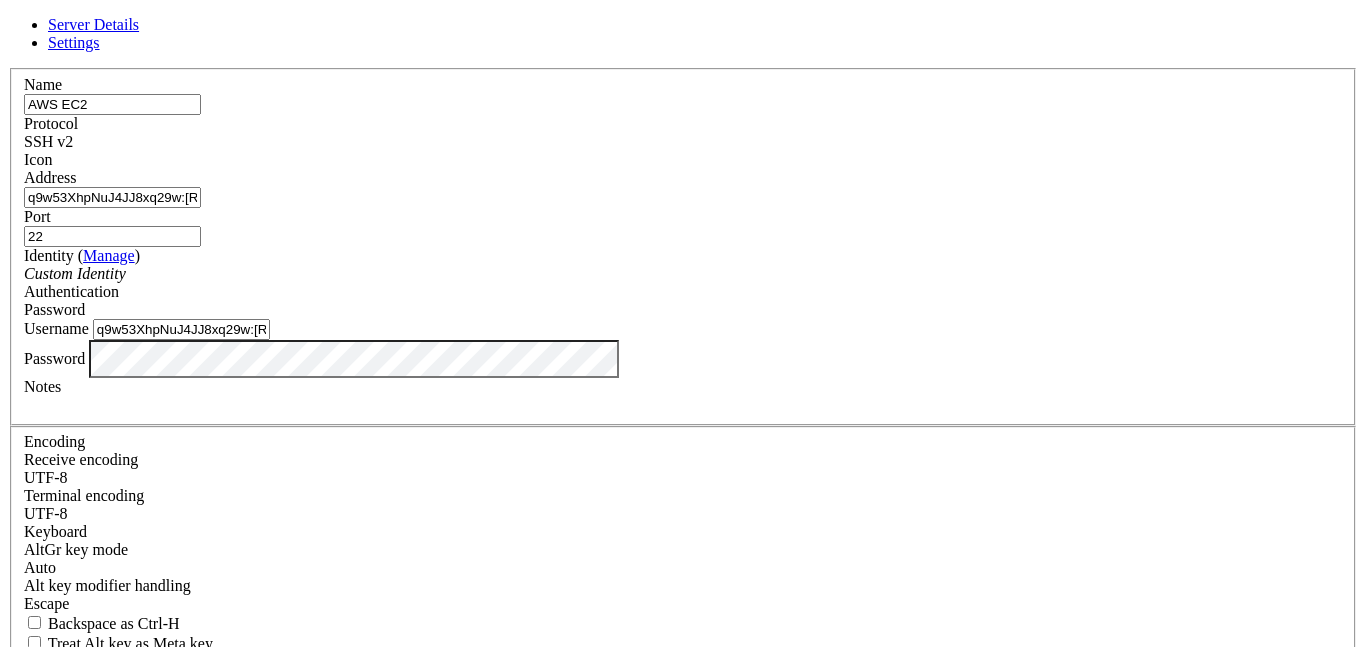 click on "q9w53XhpNuJ4JJ8xq29w:[REDACTED]@uptermd.upterm.dev" at bounding box center (112, 197) 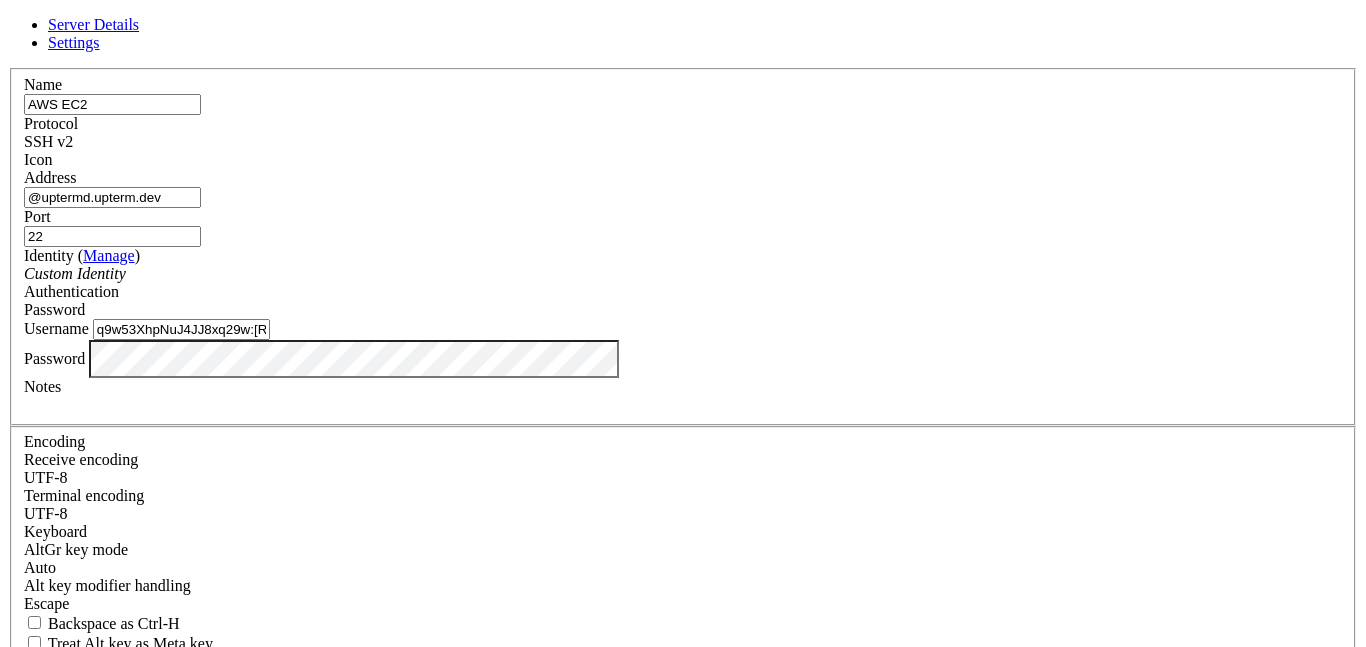 scroll, scrollTop: 0, scrollLeft: 0, axis: both 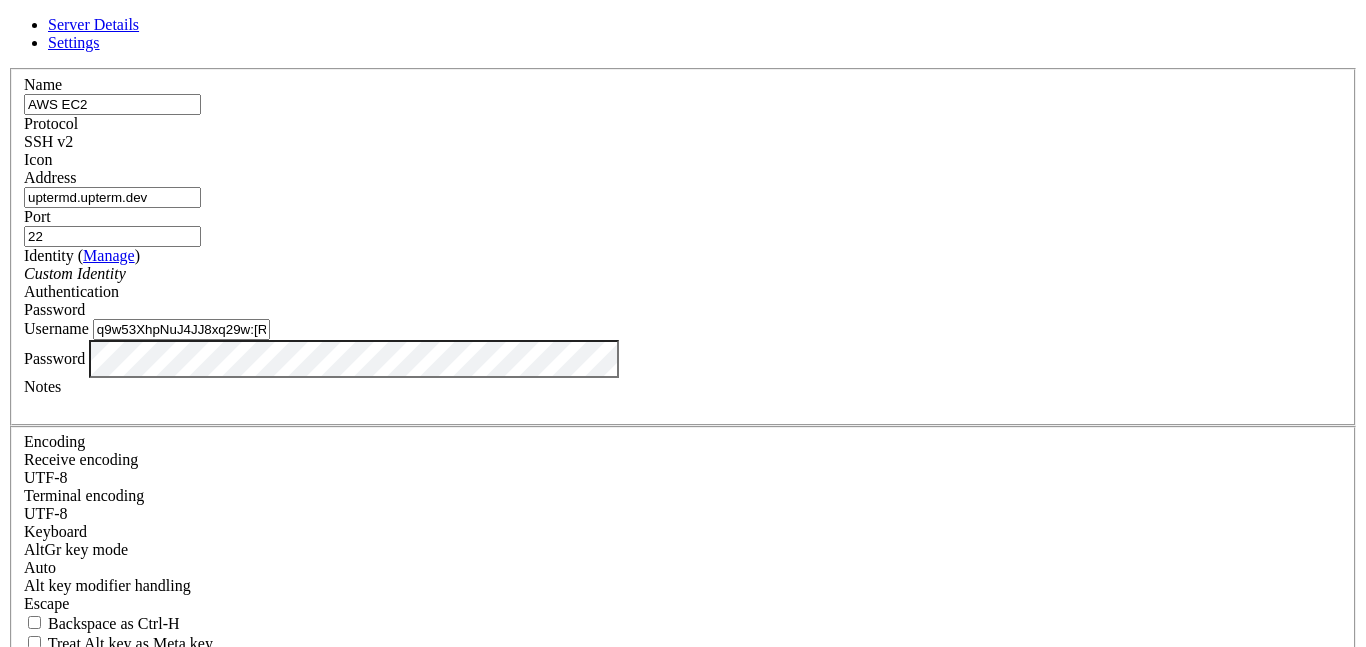 type on "uptermd.upterm.dev" 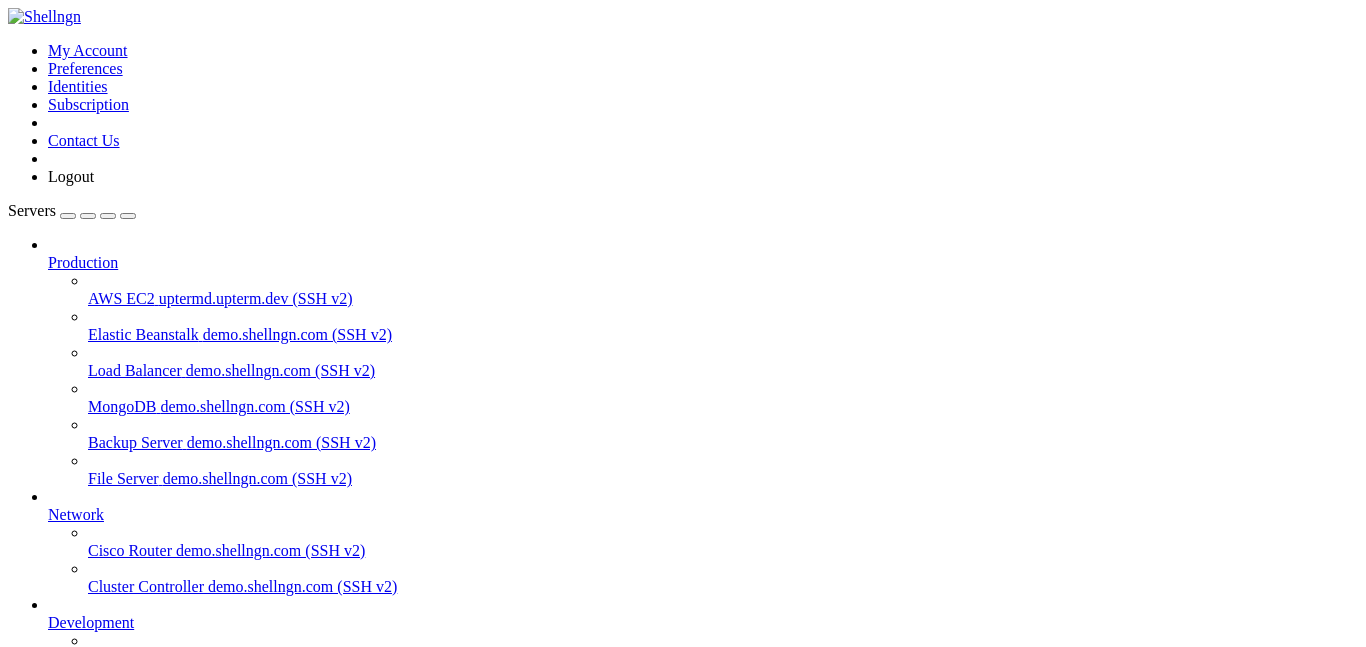 click on "Reconnect" at bounding box center [48, 1373] 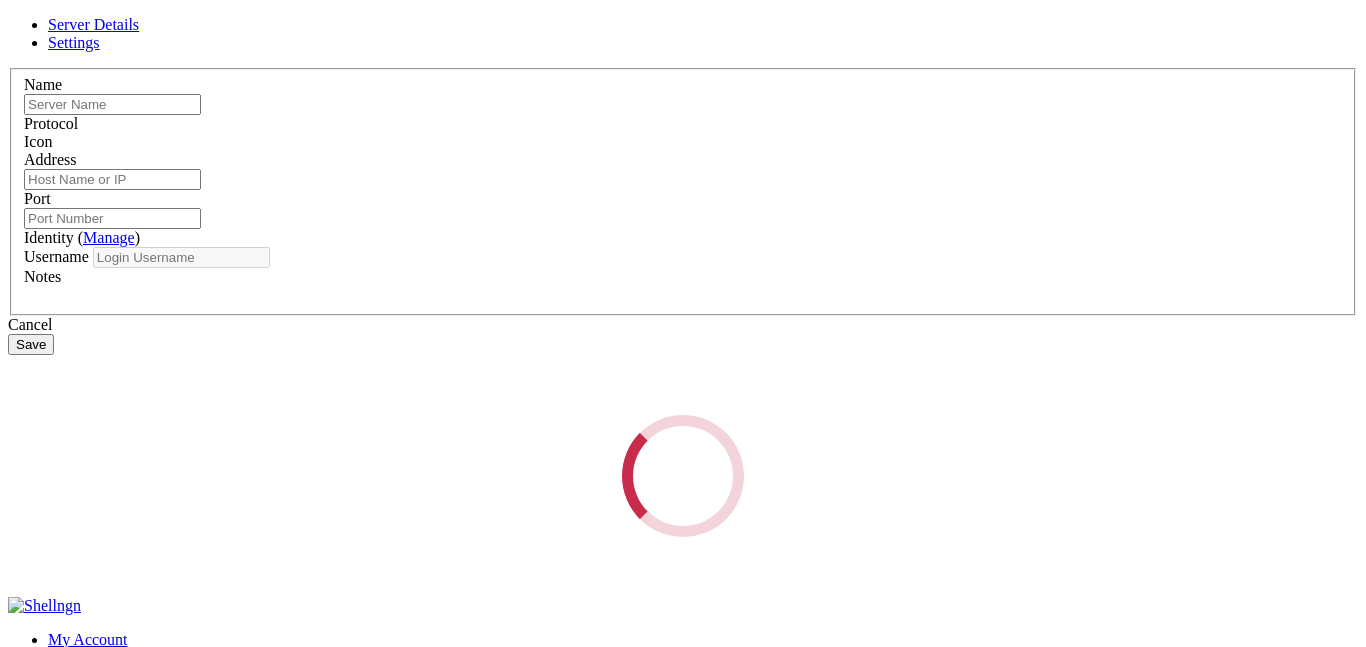 type on "AWS EC2" 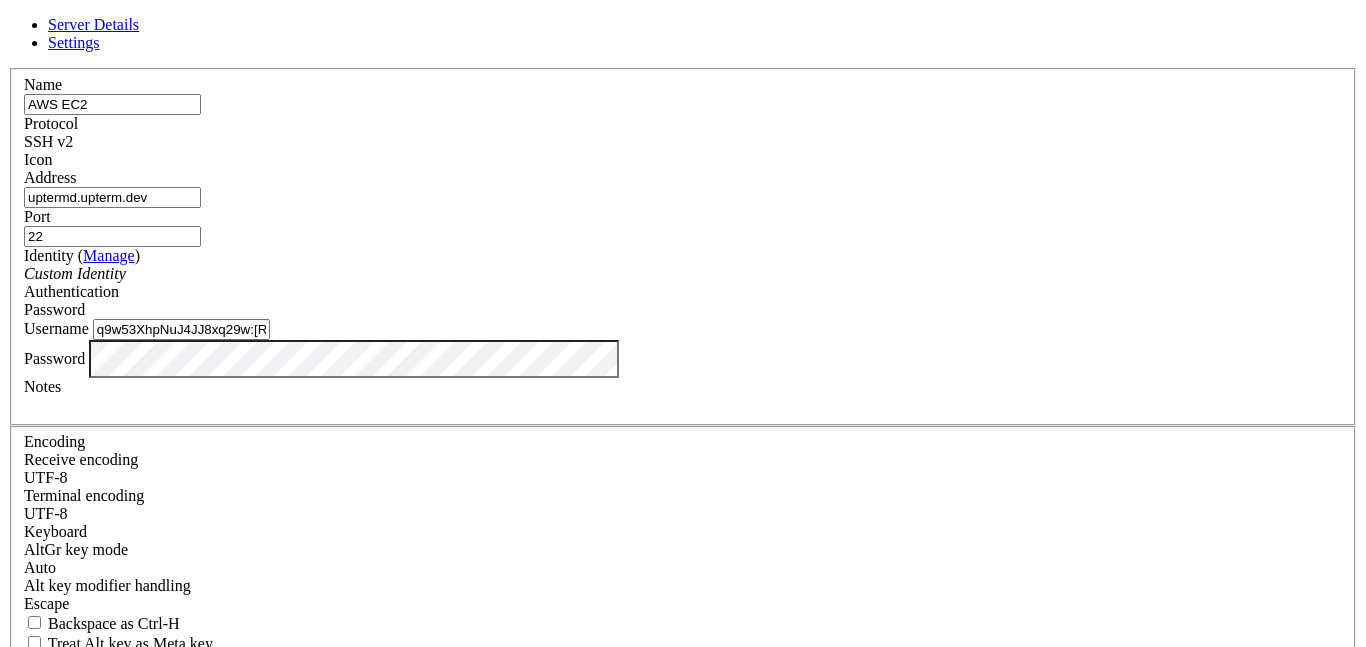click on "q9w53XhpNuJ4JJ8xq29w:[REDACTED]" at bounding box center [181, 329] 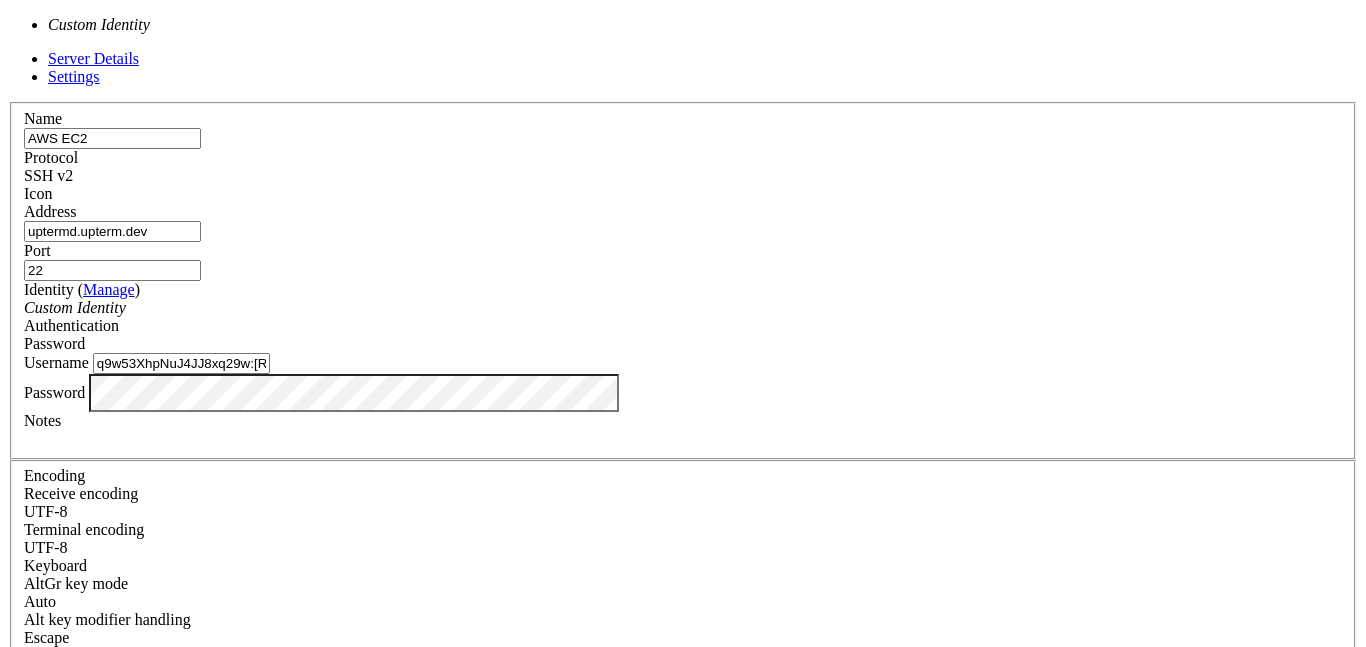 click on "Custom Identity" at bounding box center [683, 308] 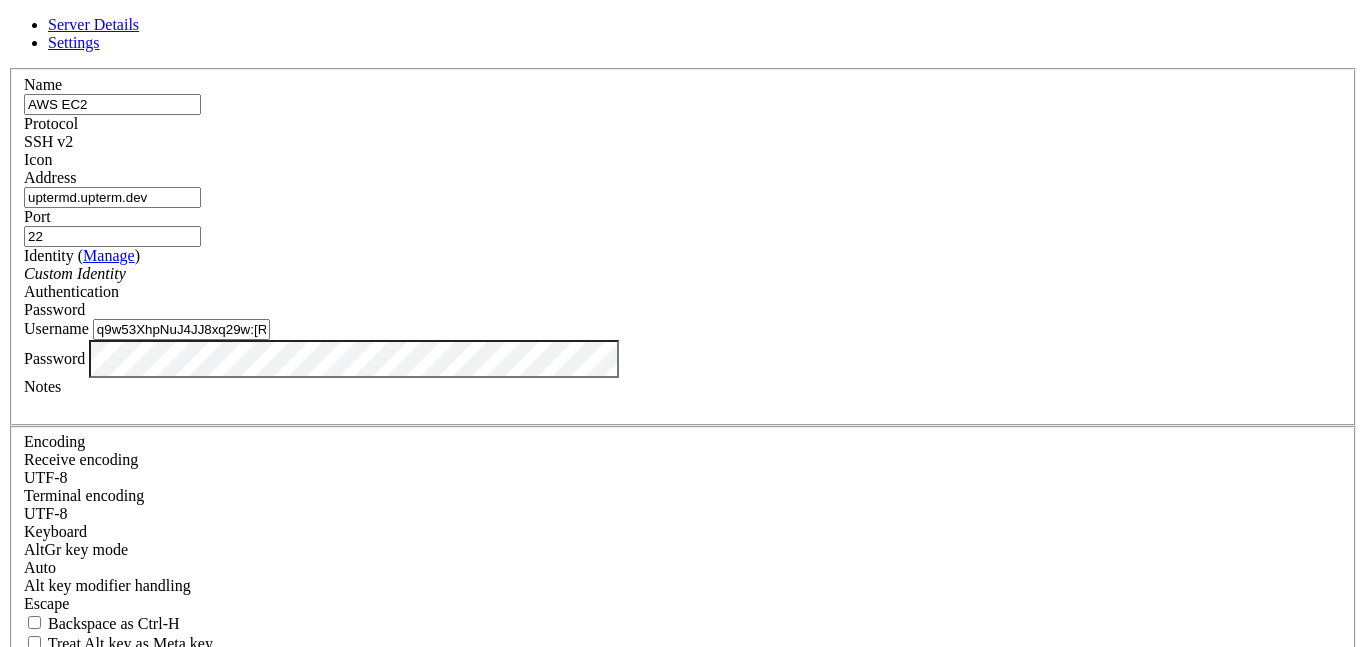 click on "Password" at bounding box center [54, 309] 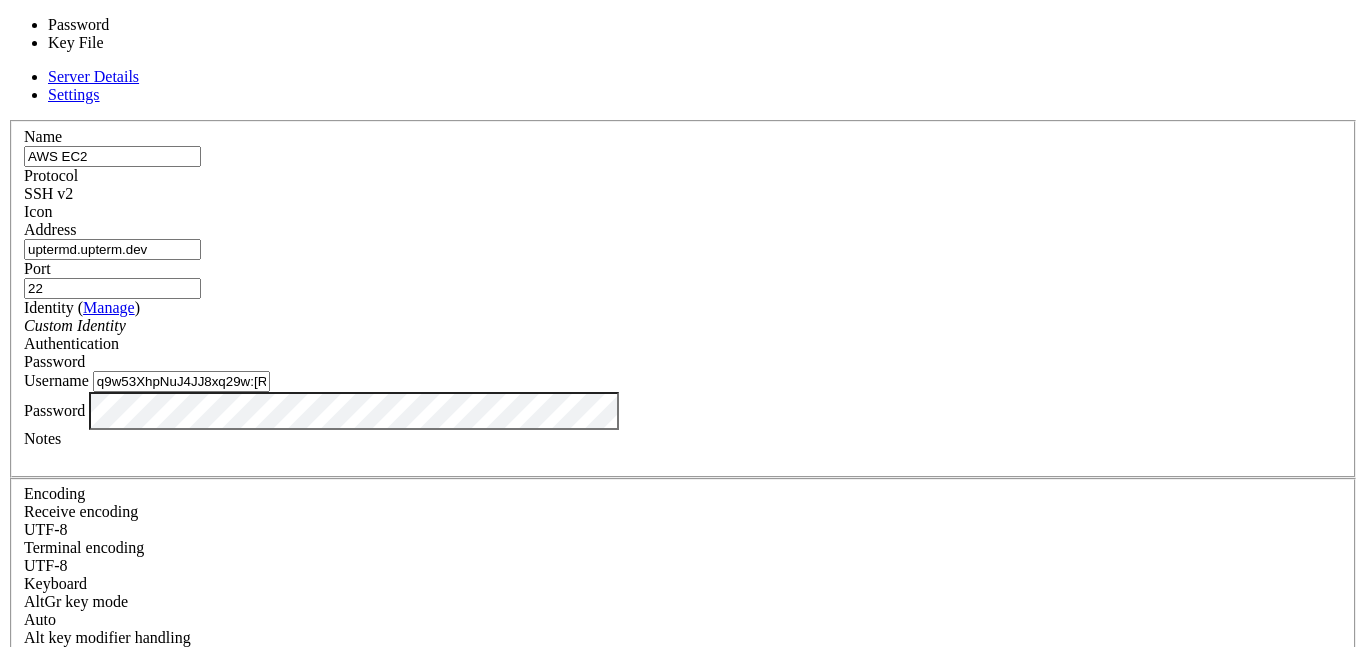 click on "Password" at bounding box center [54, 361] 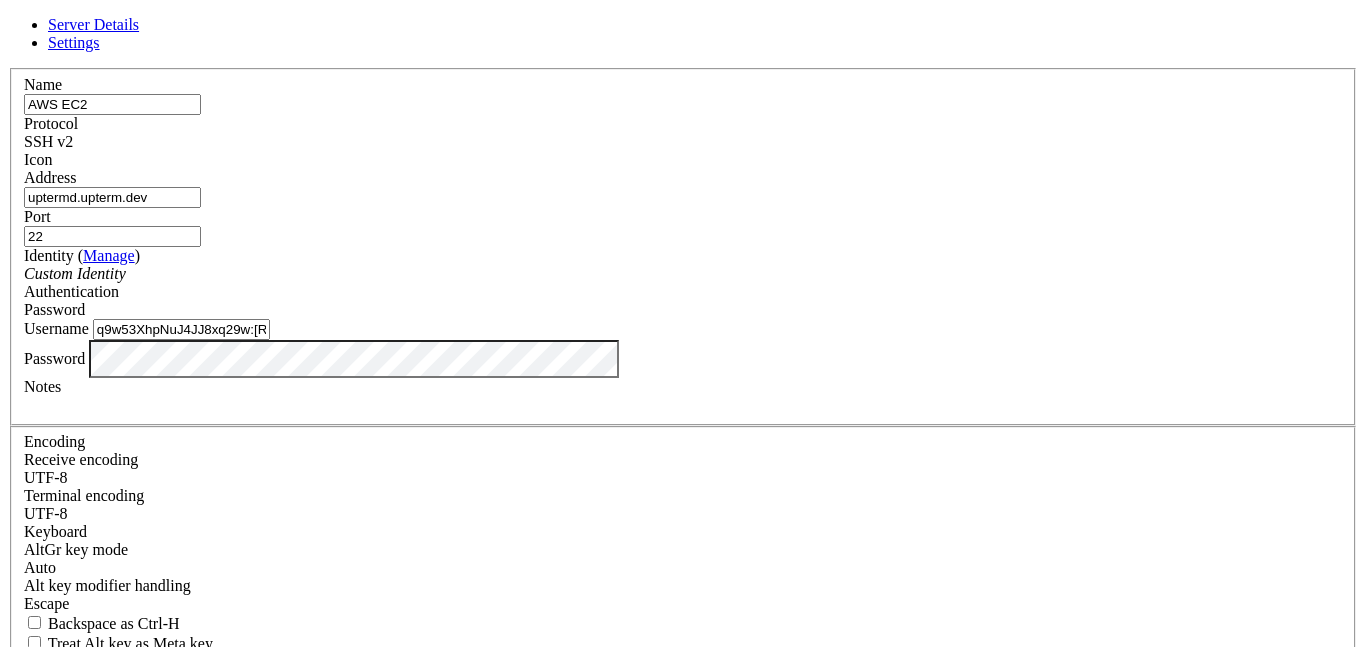 click on "q9w53XhpNuJ4JJ8xq29w:[REDACTED]" at bounding box center (181, 329) 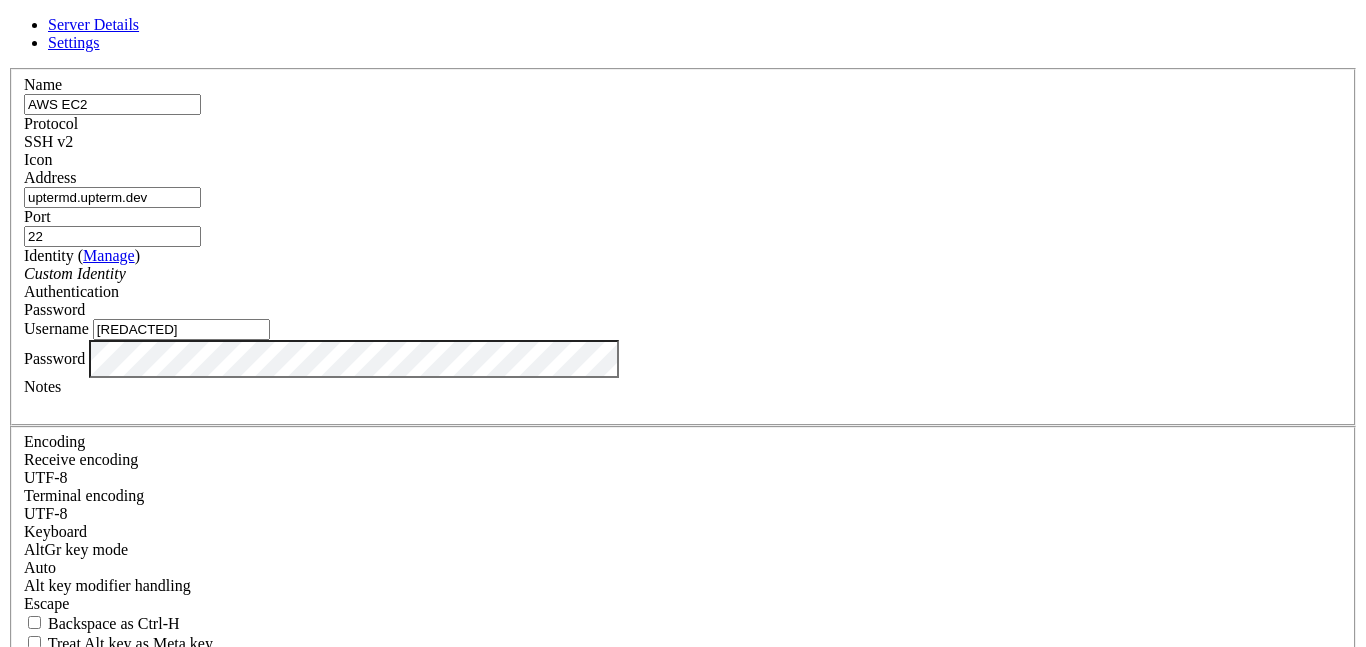 type on "[REDACTED]" 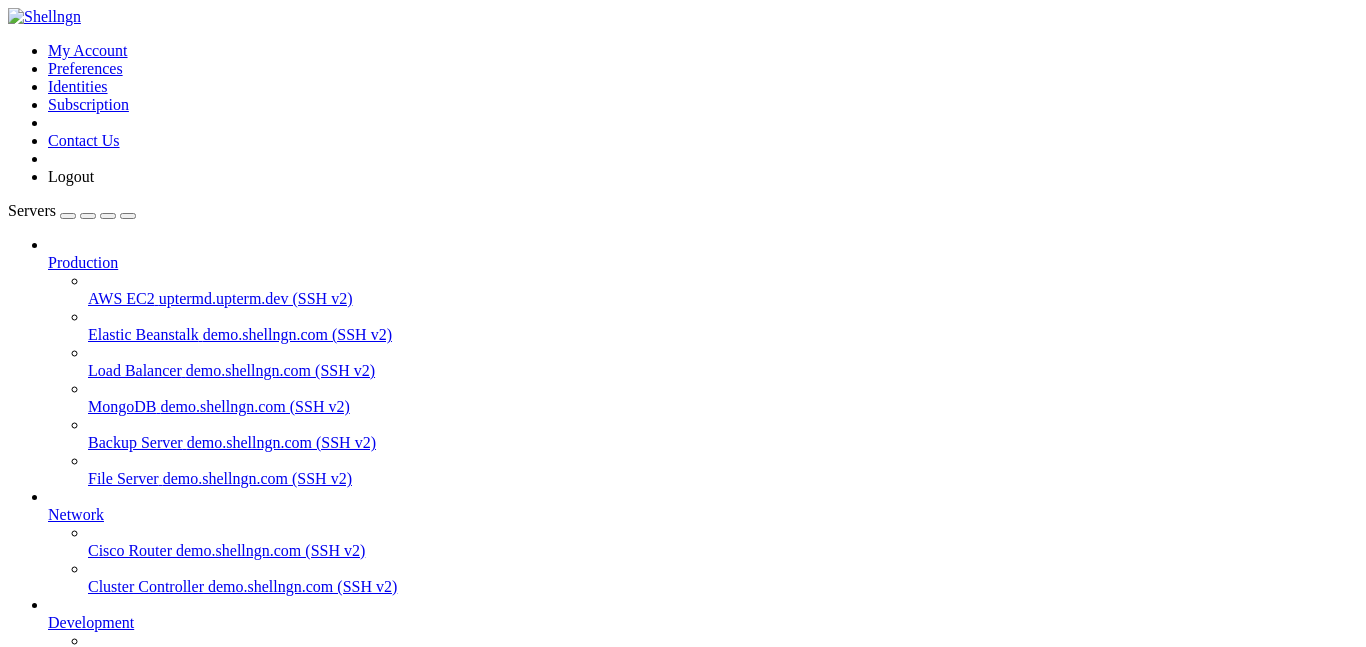 click on "Reconnect" at bounding box center (48, 1373) 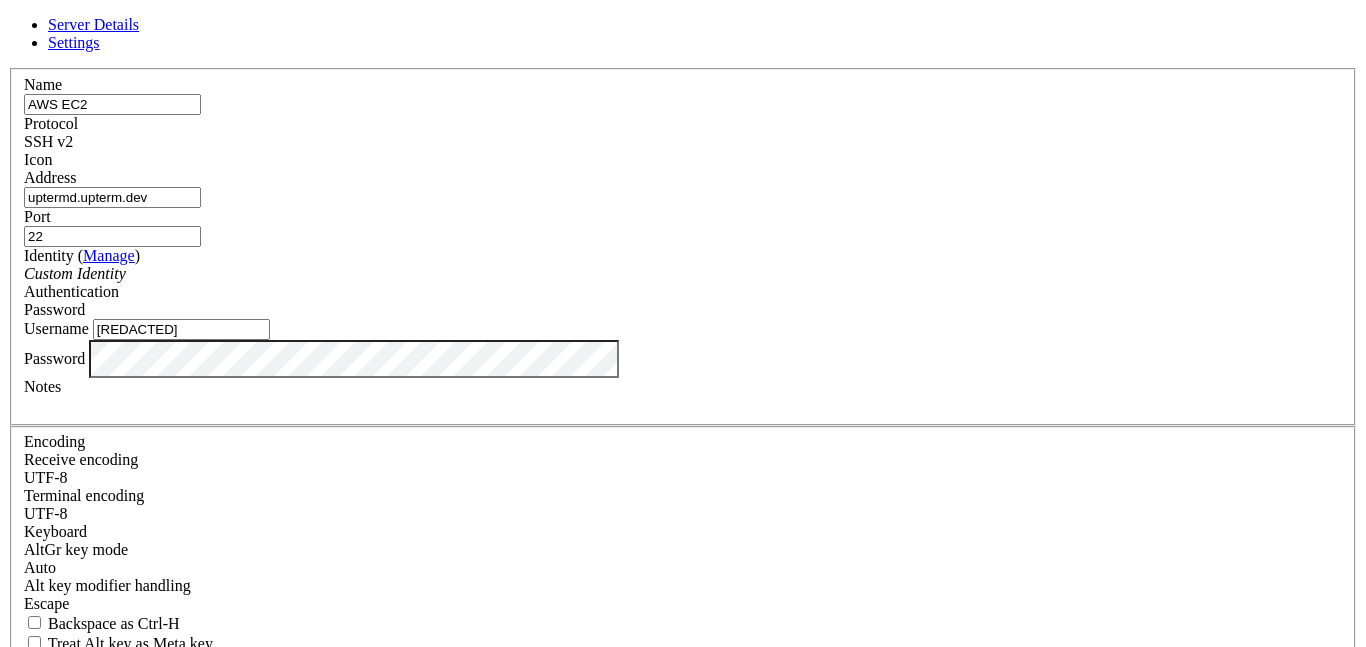 click on "[REDACTED]" at bounding box center (181, 329) 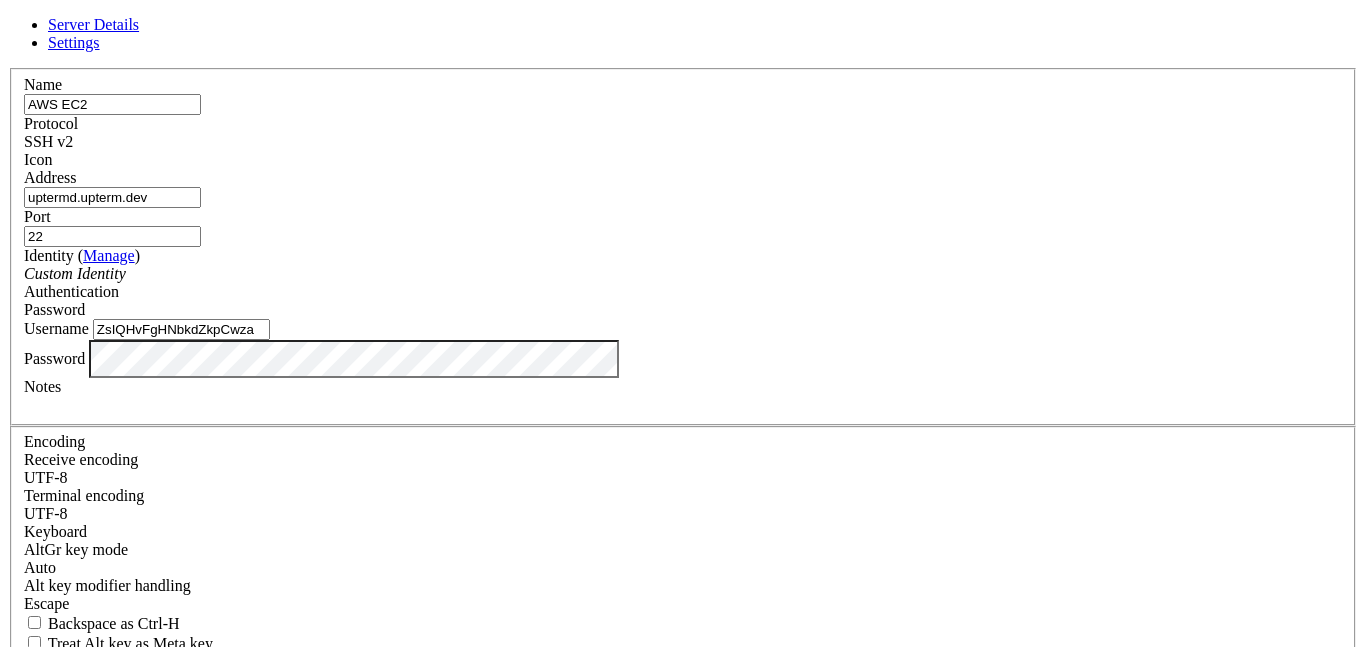 paste on "[REDACTED]" 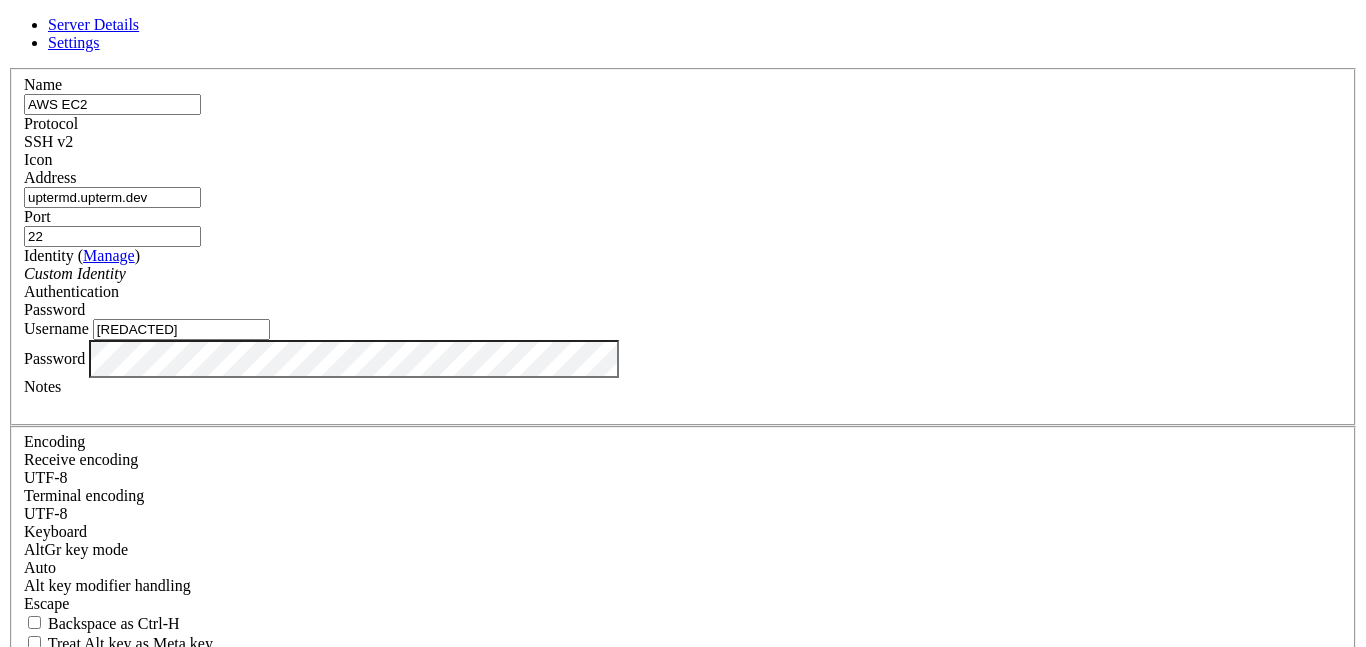 type on "[REDACTED]" 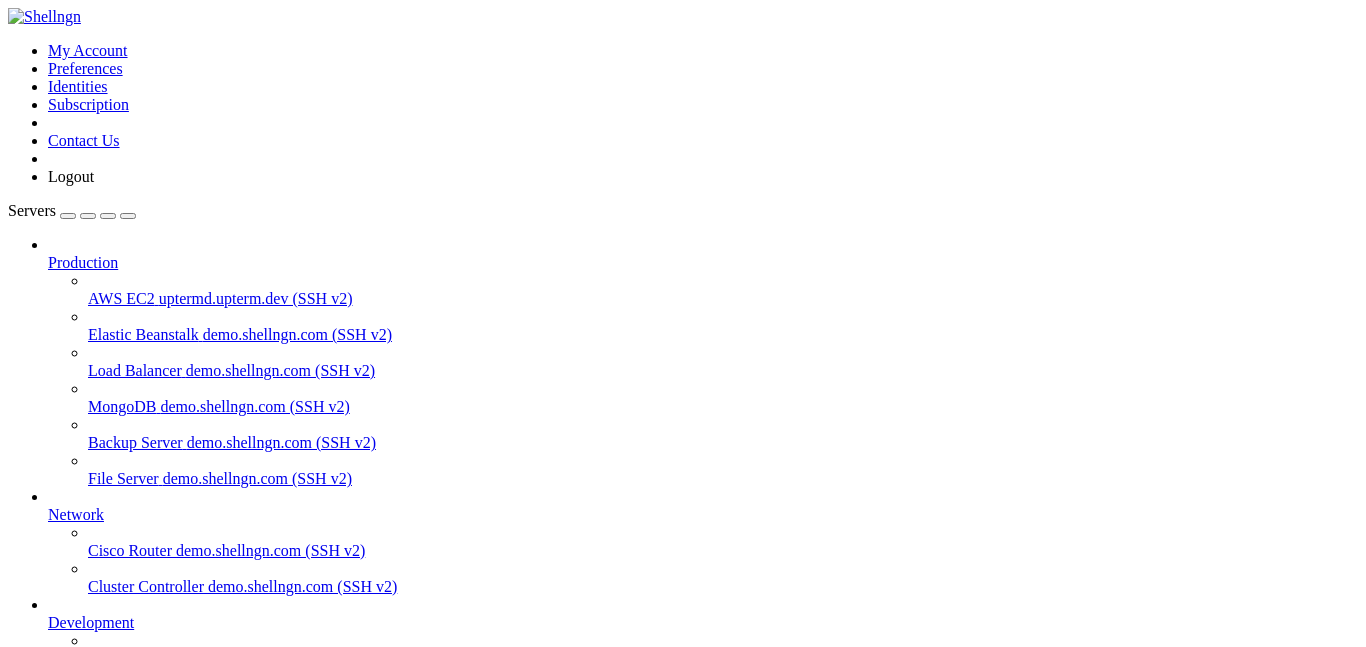 click on "Reconnect" at bounding box center (48, 1391) 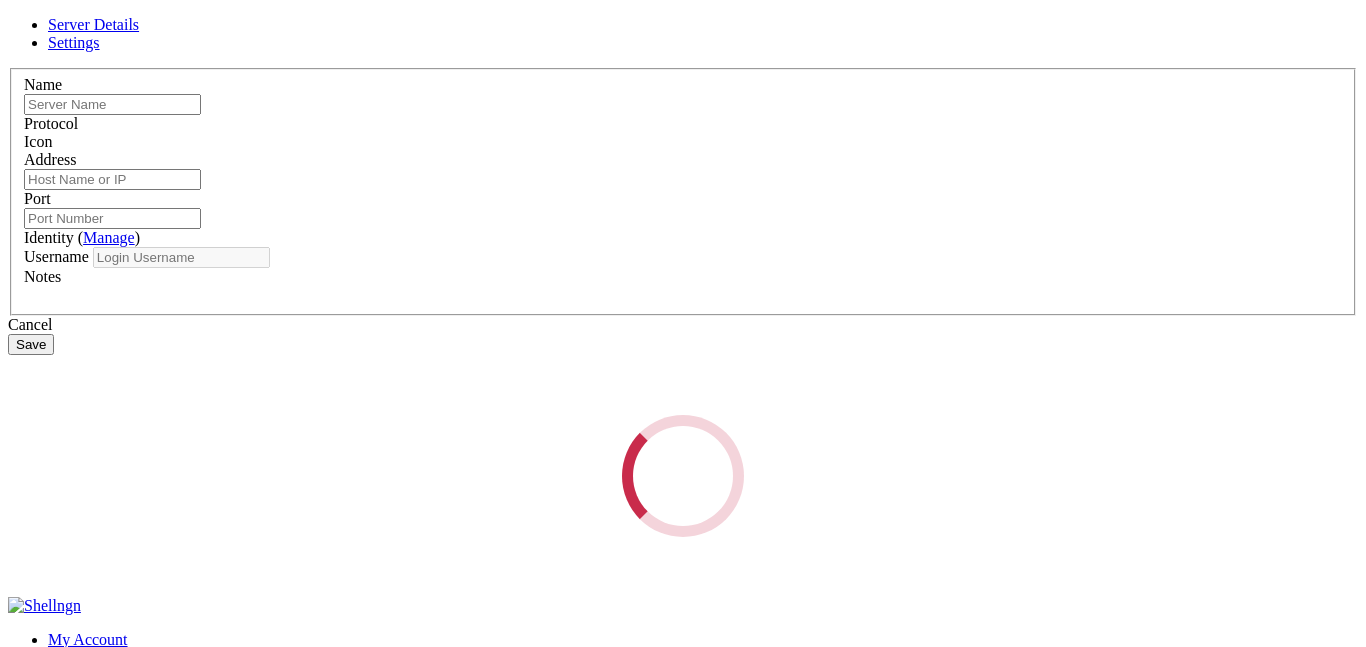 type on "AWS EC2" 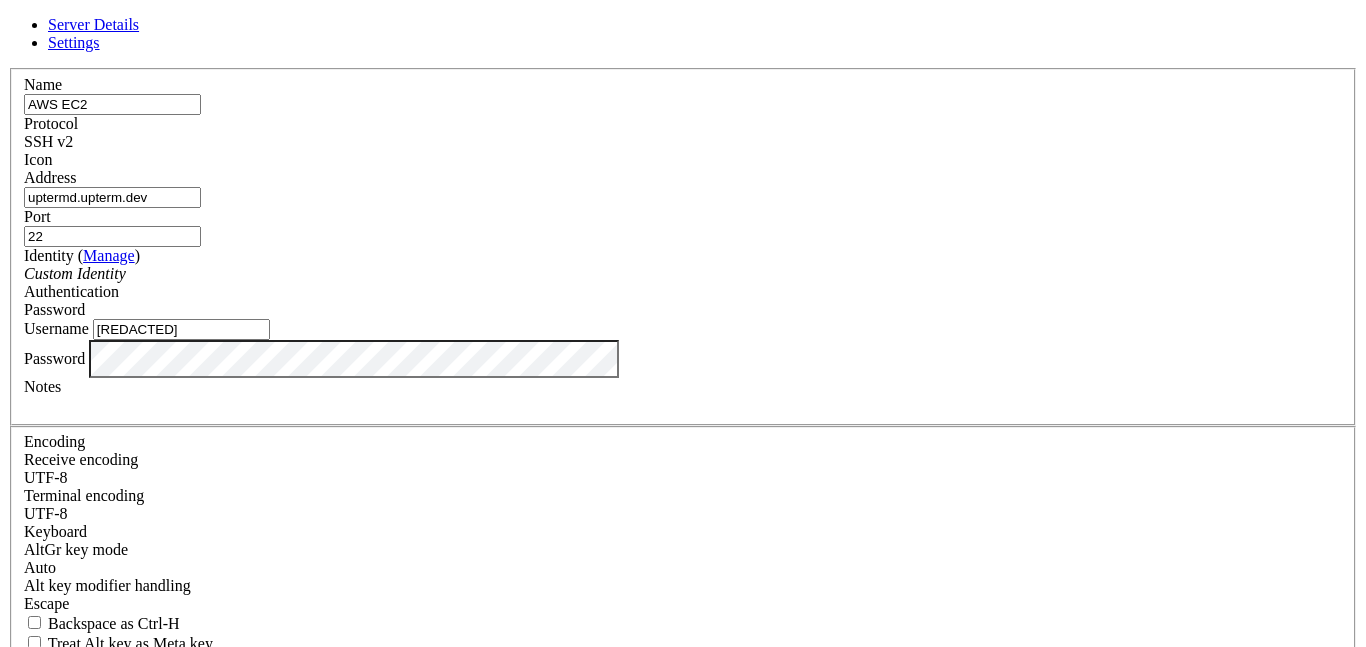 click on "[REDACTED]" at bounding box center (181, 329) 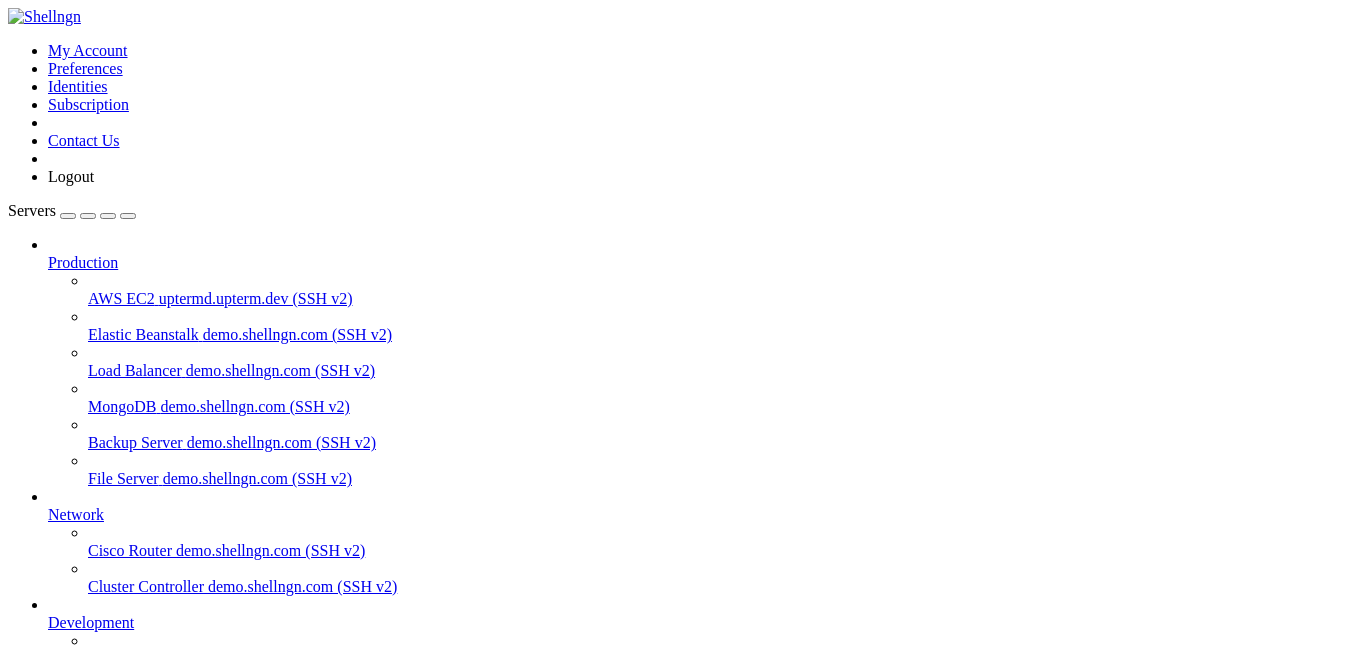 click on "Reconnect" at bounding box center [48, 1391] 